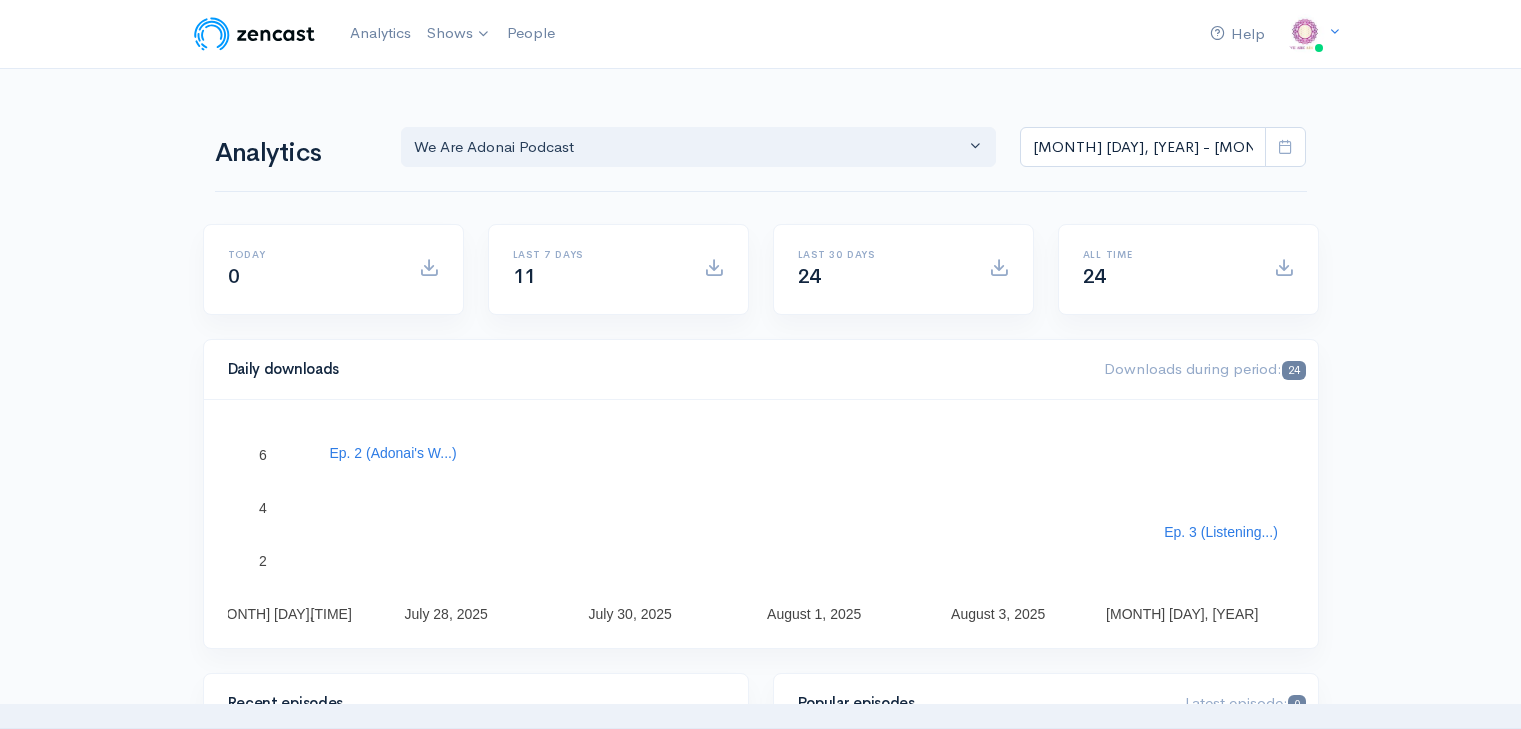 scroll, scrollTop: 0, scrollLeft: 0, axis: both 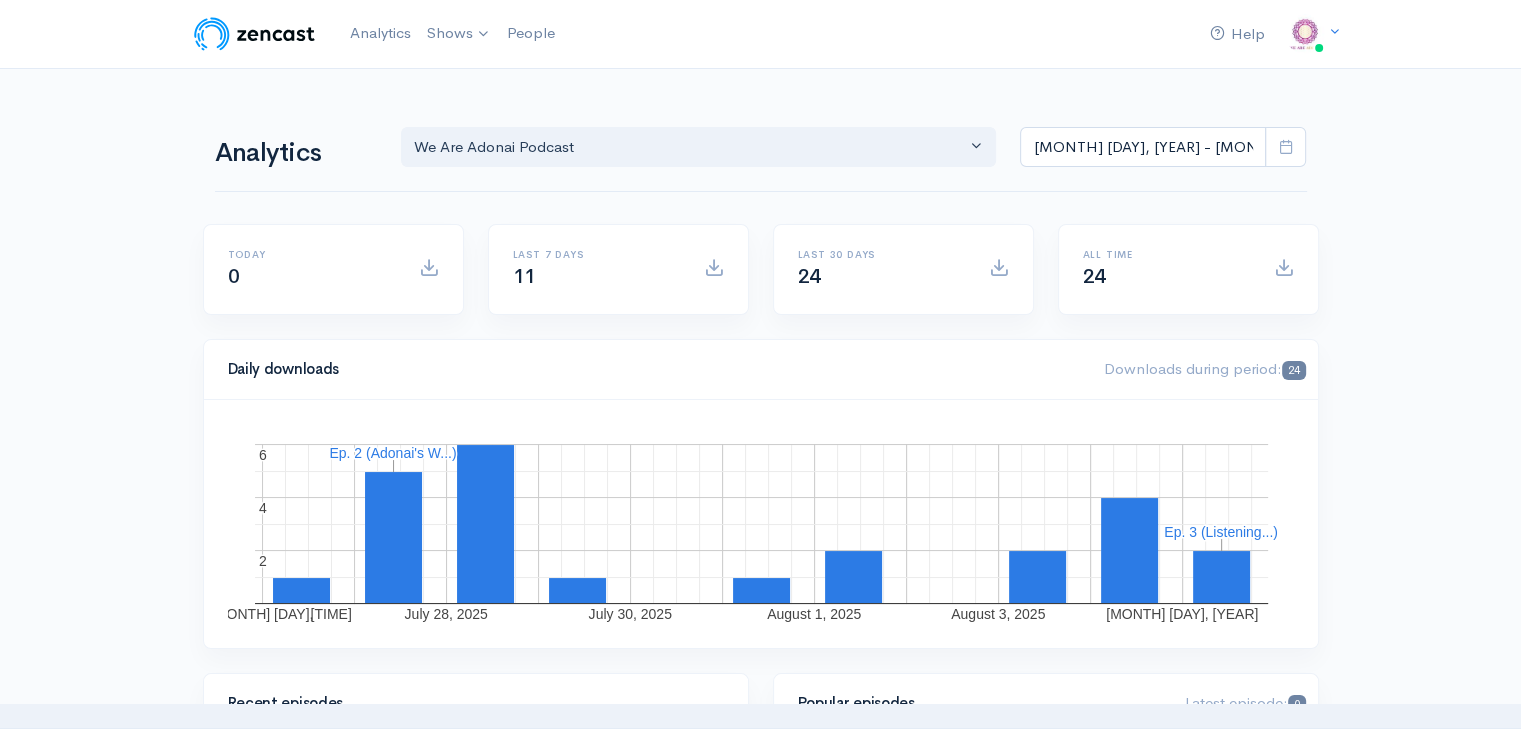 click on "Analytics
We Are Adonai Podcast We Are Adonai Podcast     [MONTH] [DAY], [YEAR] - [MONTH] [DAY], [YEAR]
Today
0
Last 7 days
11
Last 30 days
24
All time
24
Daily downloads
Downloads during period:  24   [MONTH] [DAY],… [MONTH] [DAY], [YEAR] [MONTH] [DAY], [YEAR] [MONTH] [DAY], [YEAR] [MONTH] [DAY], [YEAR] [MONTH] [DAY], [YEAR] [TIME] 2 2 4 4 6 6 Ep. 3 (Listening...) Ep. 3 (Listening...) Ep. 2 (Adonai's W...) Ep. 2 (Adonai's W...) (Adona…
Recent episodes
0 5 10 15 Ep. 1 Ep. 2 Ep. 2
Popular episodes
Latest episode:  0   0 5 10 15 Ep. 1 Ep. 2 Ep. 2
Episodes breakdown
Season Number Episode Number Episode Title Podcast Title Publication Date Downloads   1 12" at bounding box center [761, 1261] 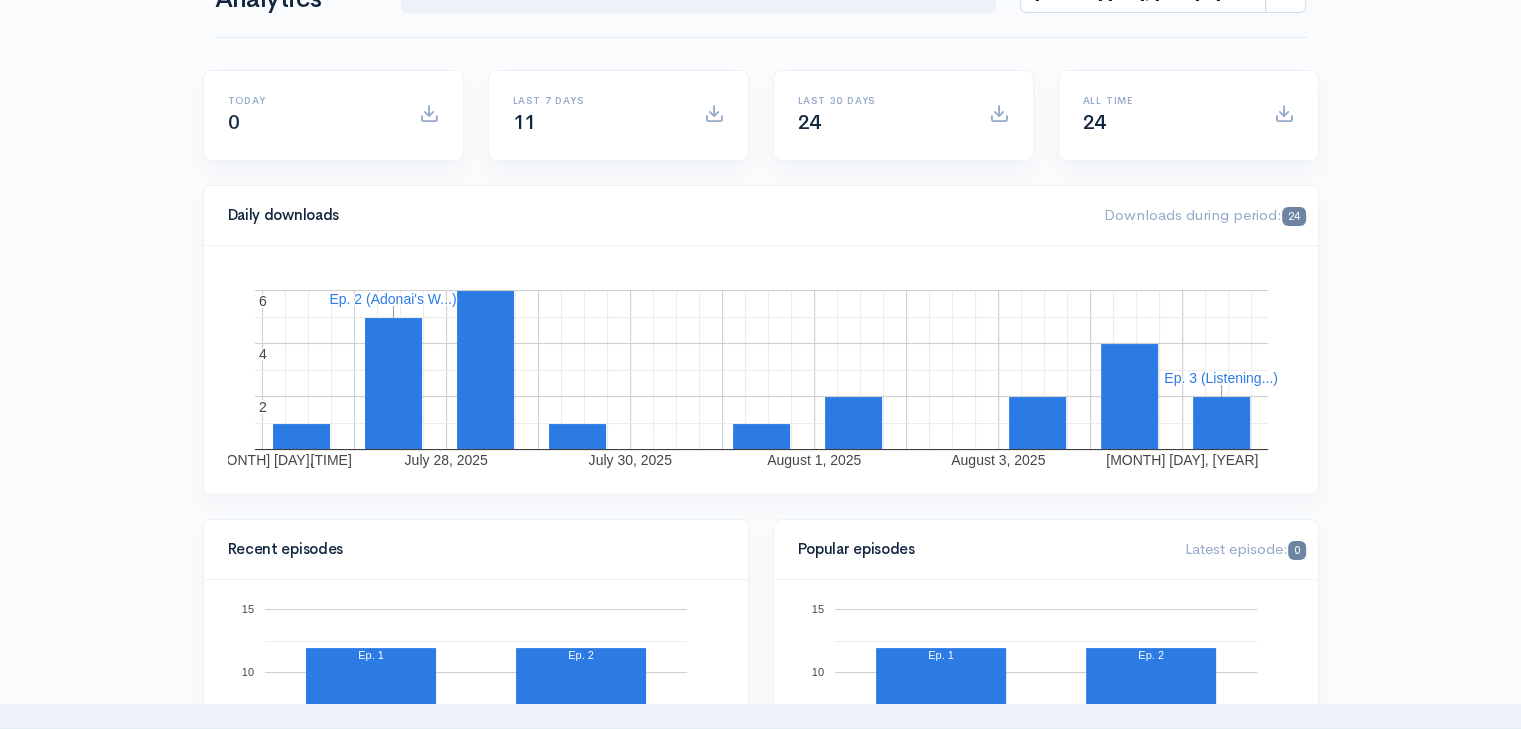 scroll, scrollTop: 154, scrollLeft: 0, axis: vertical 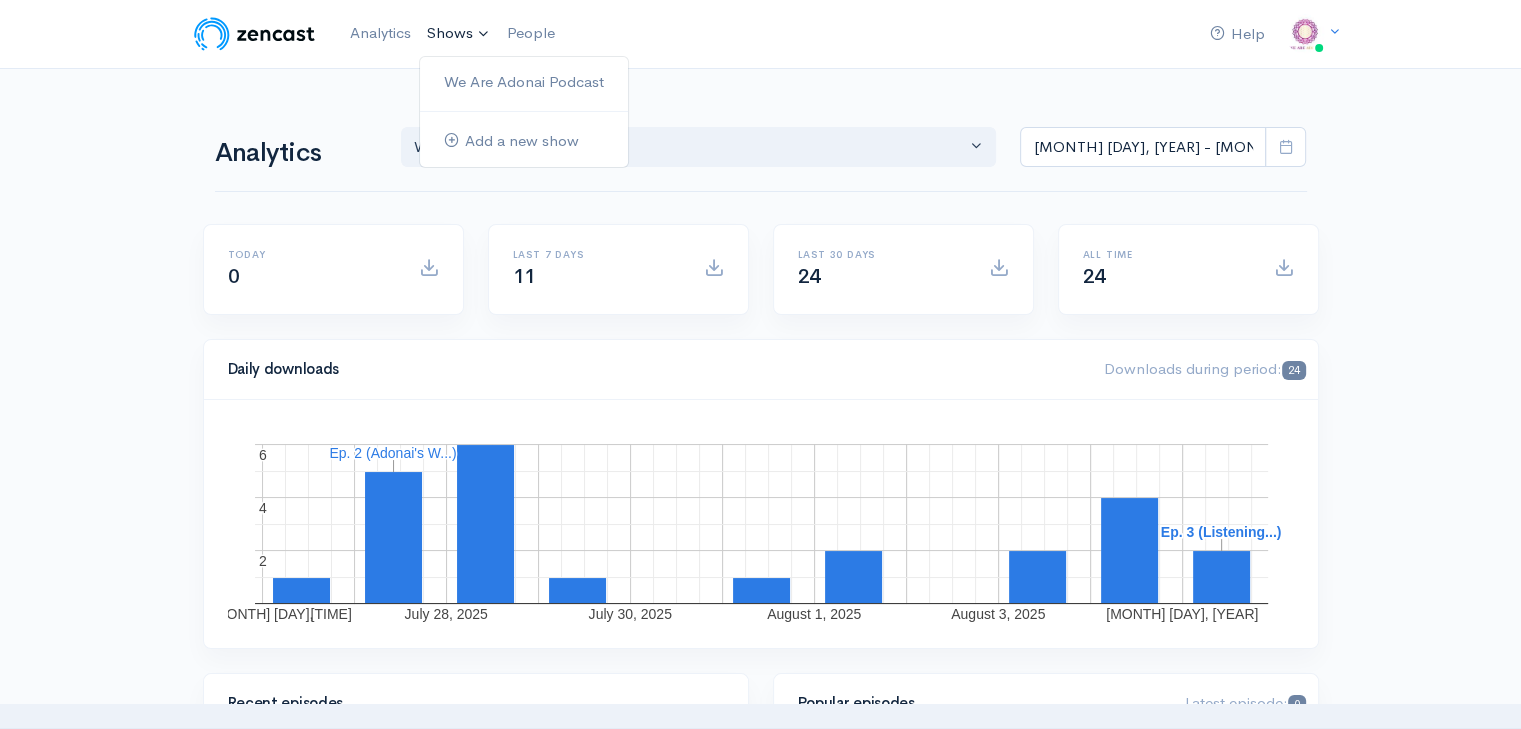 click on "Shows" at bounding box center (459, 34) 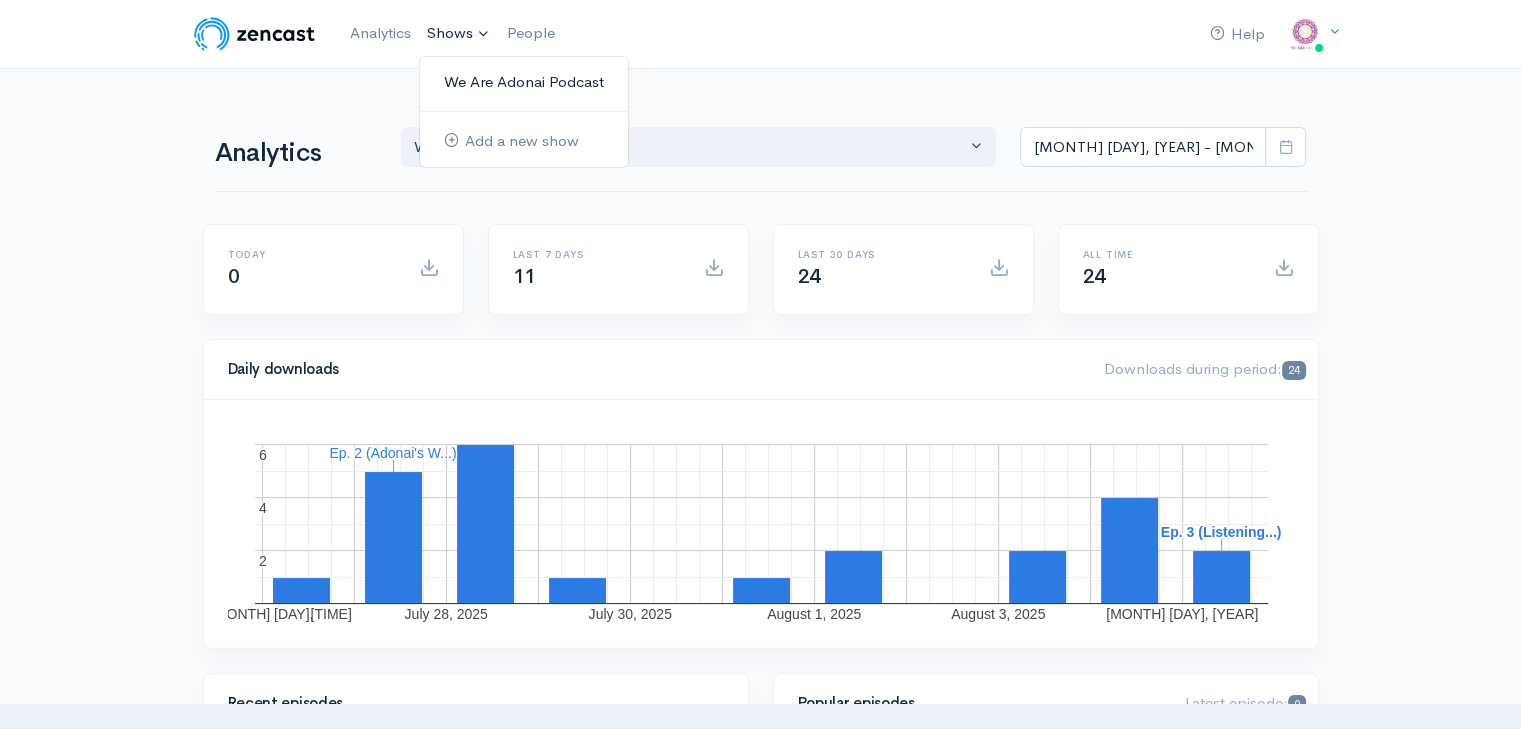 click on "We Are Adonai Podcast" at bounding box center (524, 82) 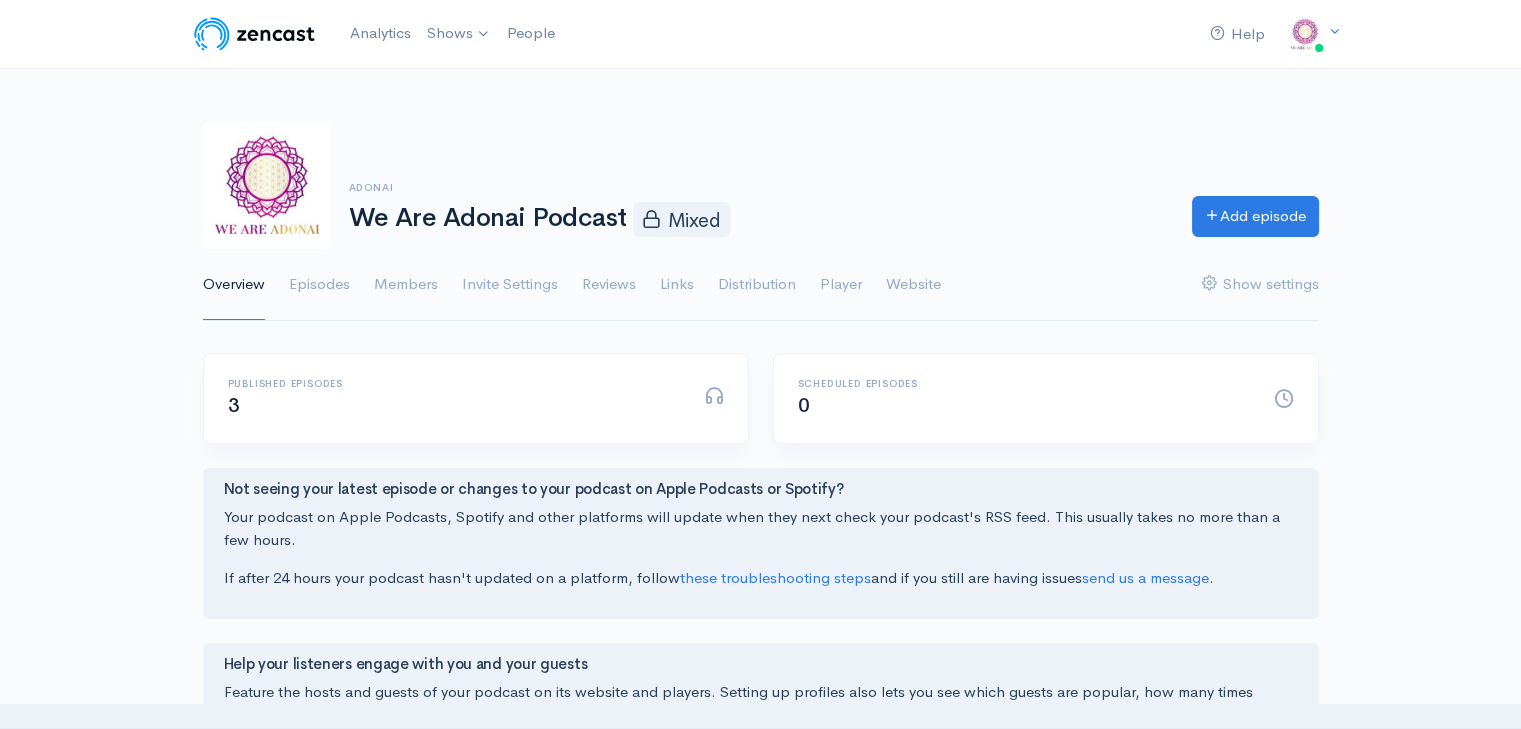 scroll, scrollTop: 0, scrollLeft: 0, axis: both 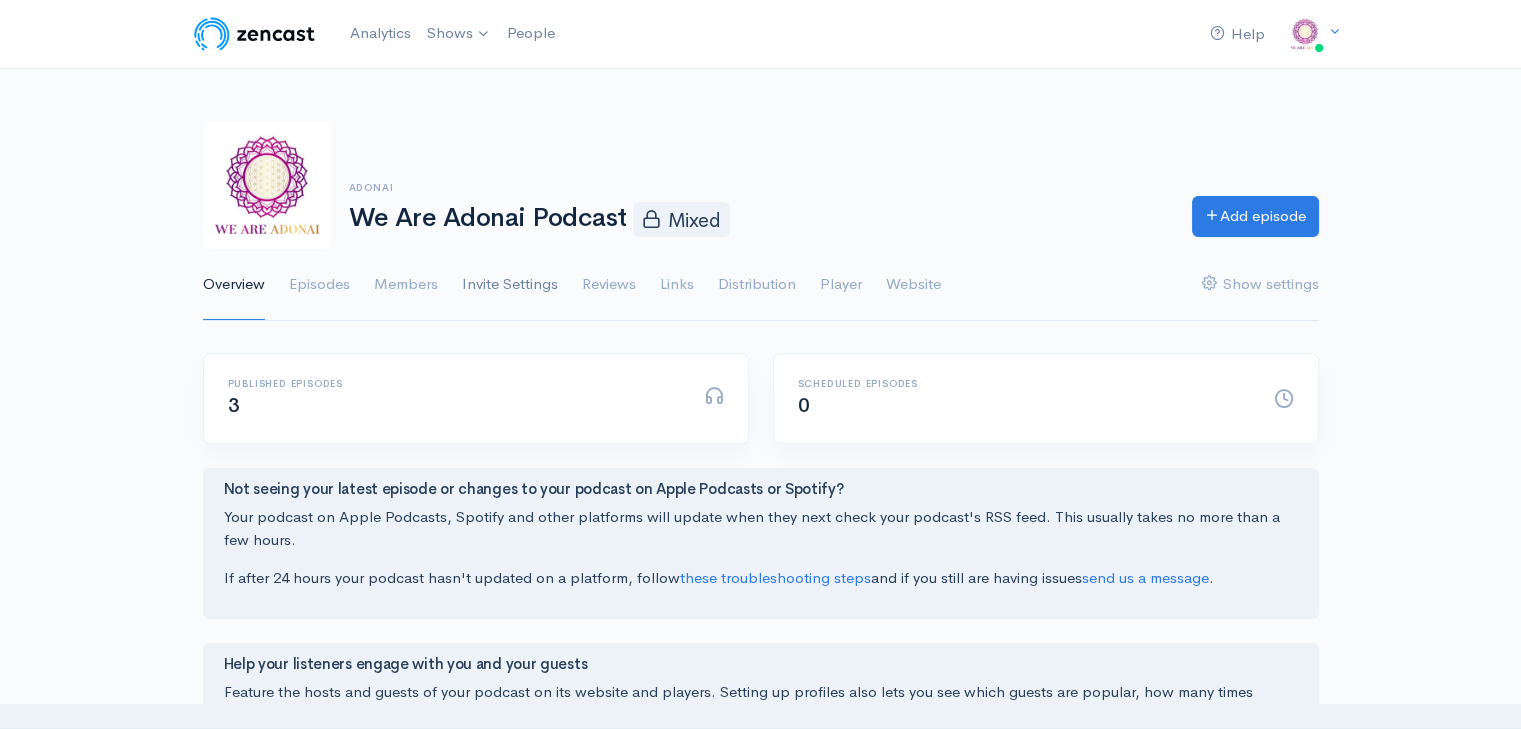 click on "Invite Settings" at bounding box center (510, 285) 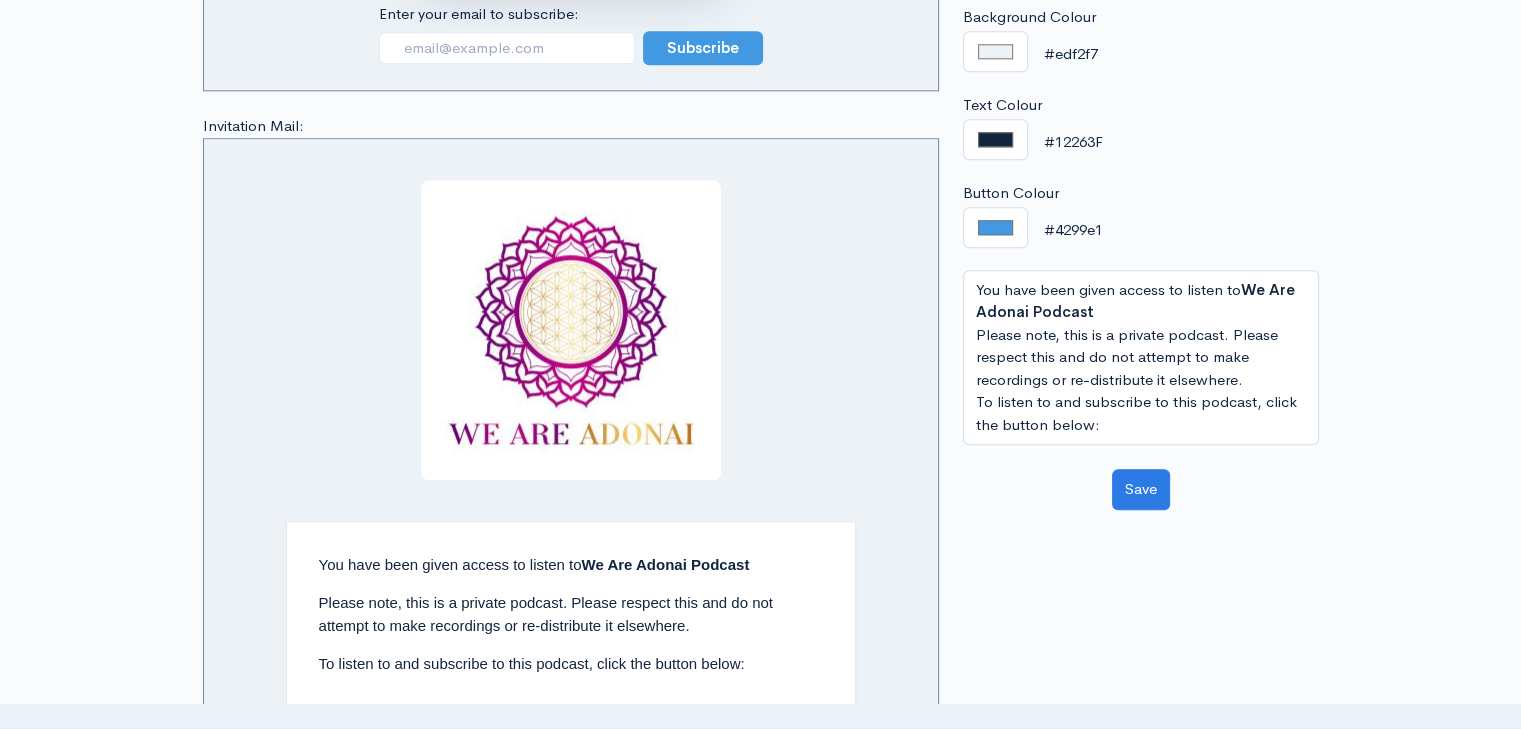 scroll, scrollTop: 2100, scrollLeft: 0, axis: vertical 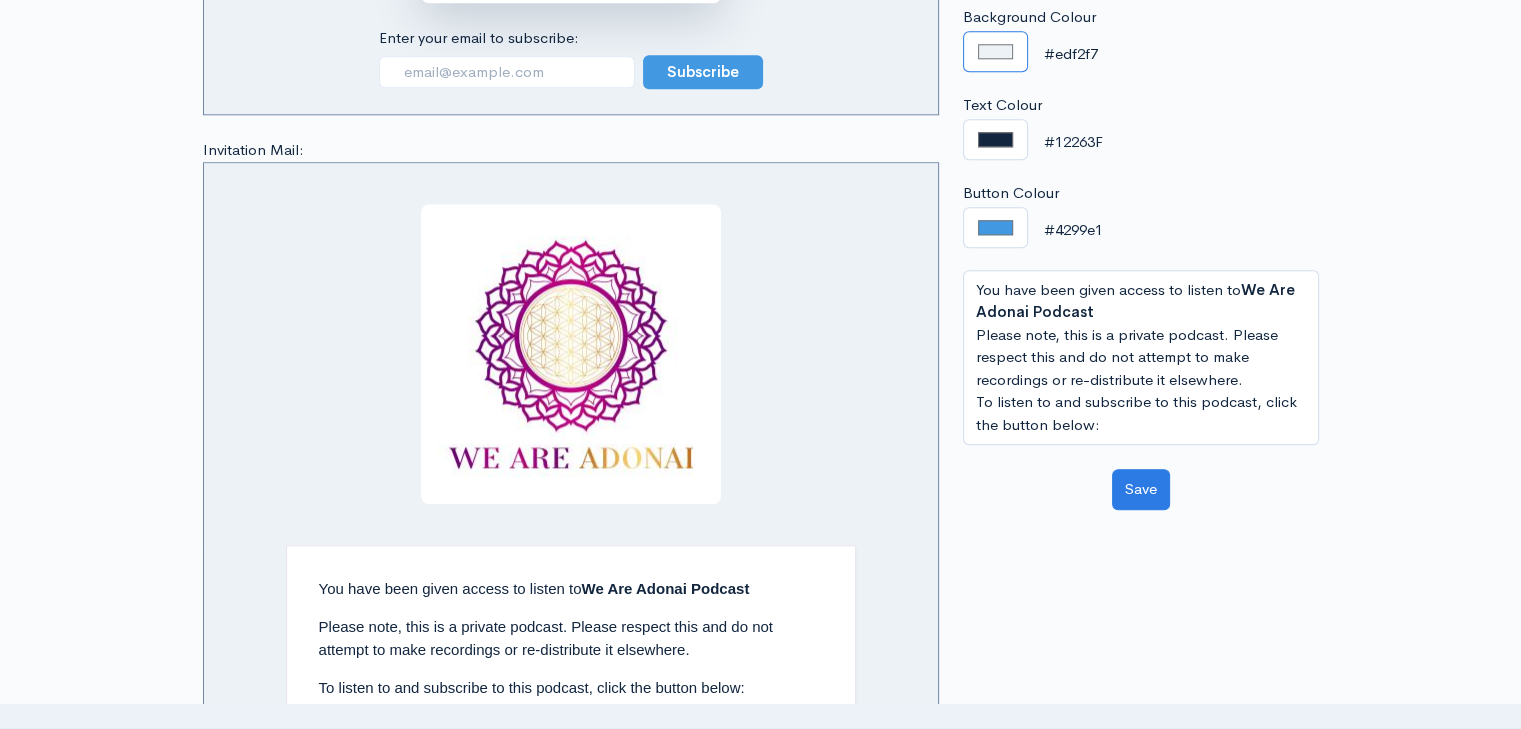 click on "#edf2f7" at bounding box center [995, 52] 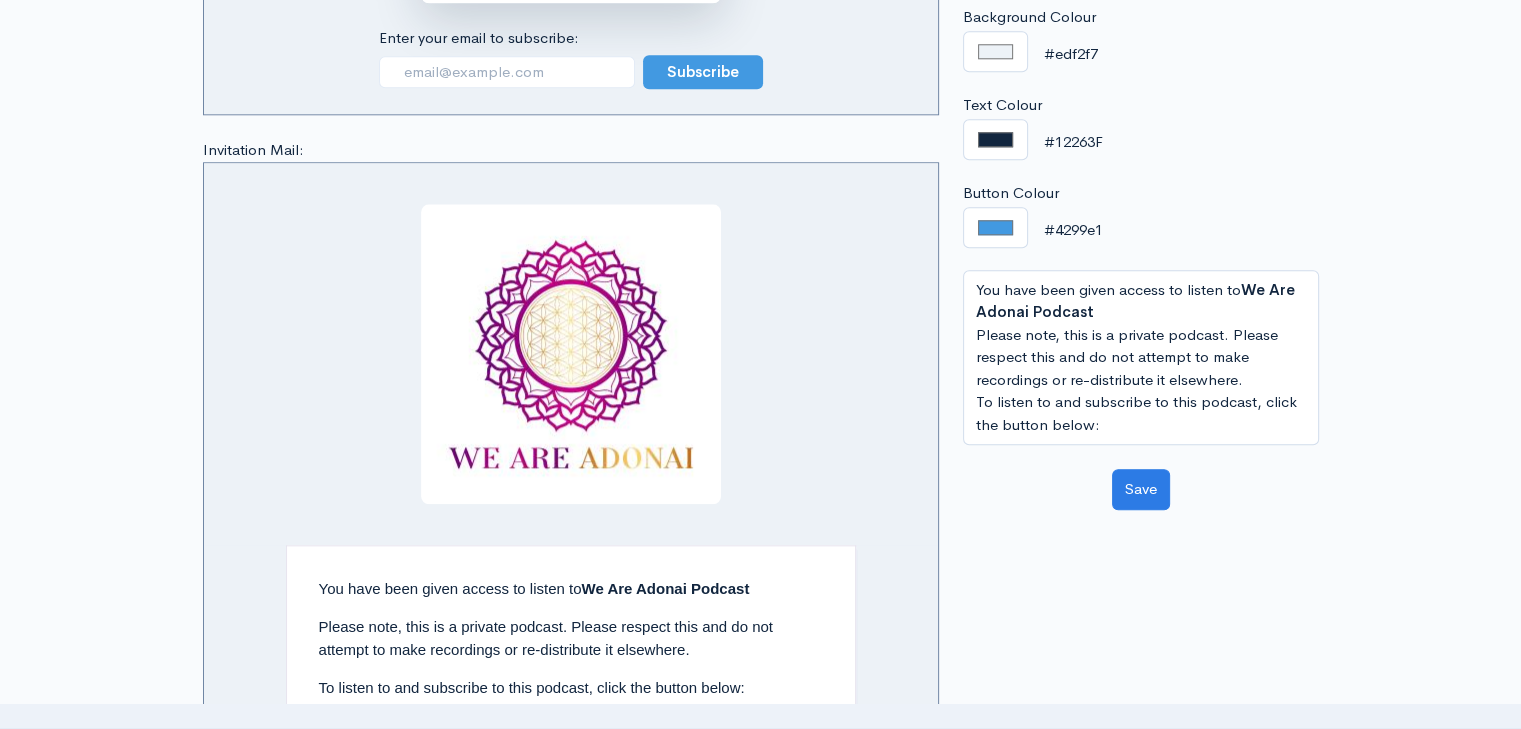 click on "#edf2f7     #edf2f7" at bounding box center (1141, 52) 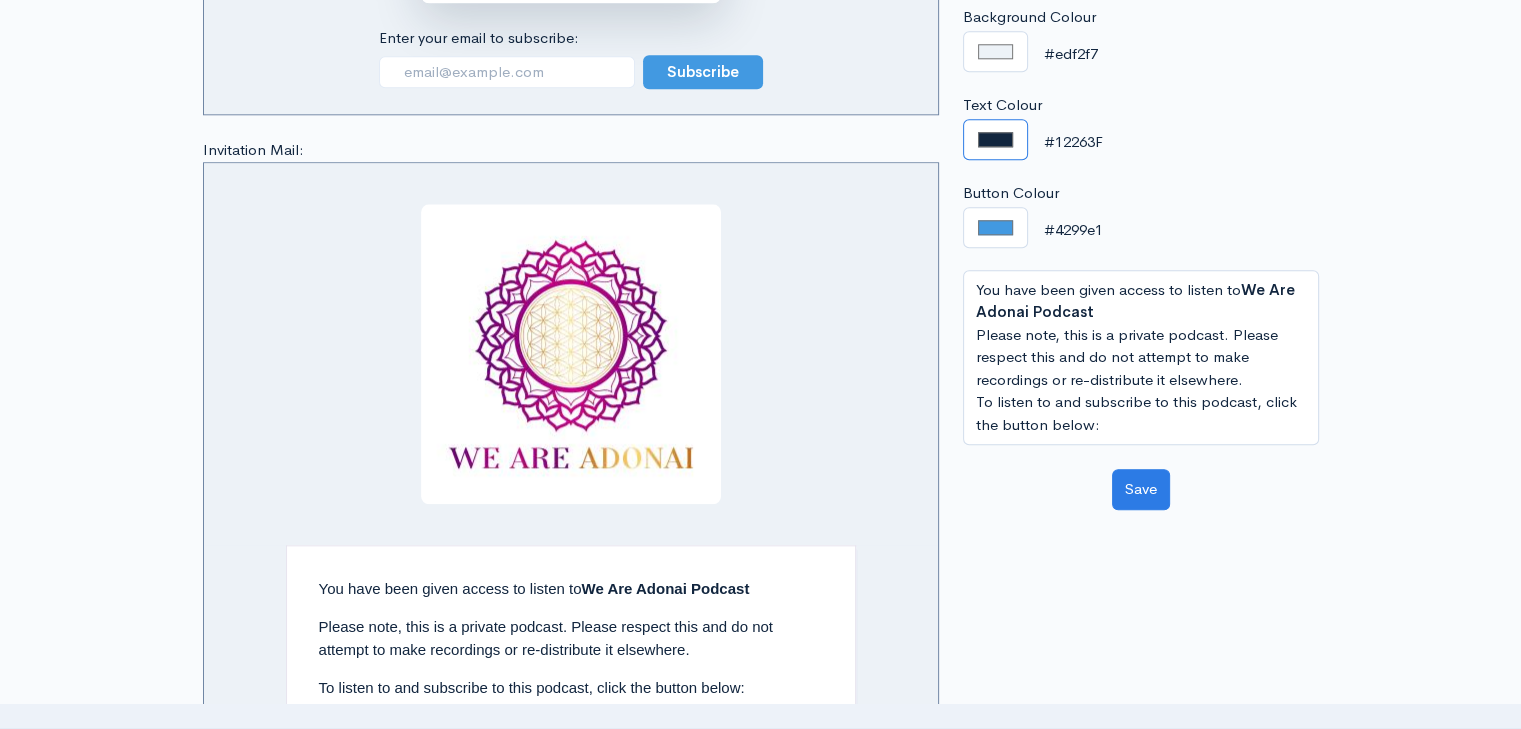 click on "#12263f" at bounding box center (995, 140) 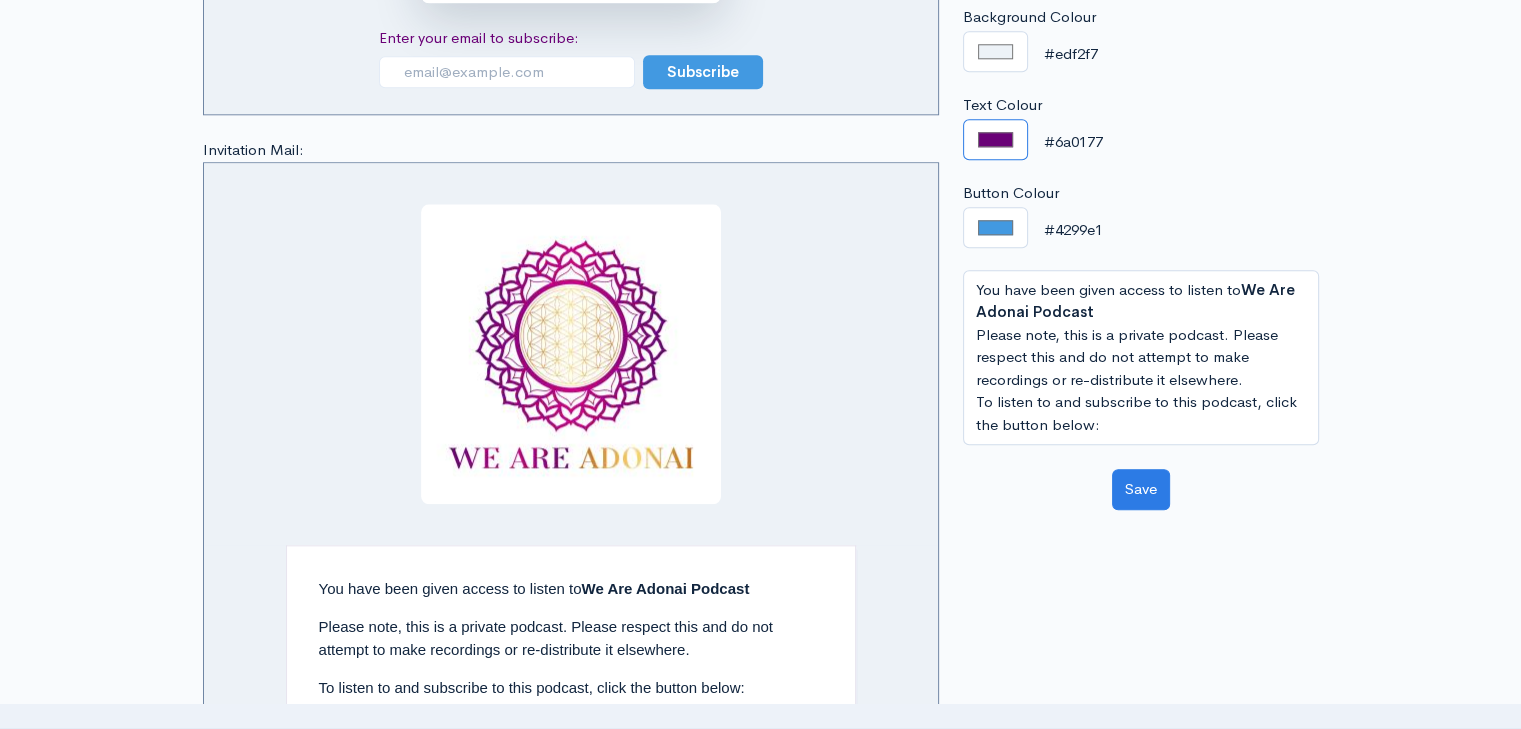type on "#6a0177" 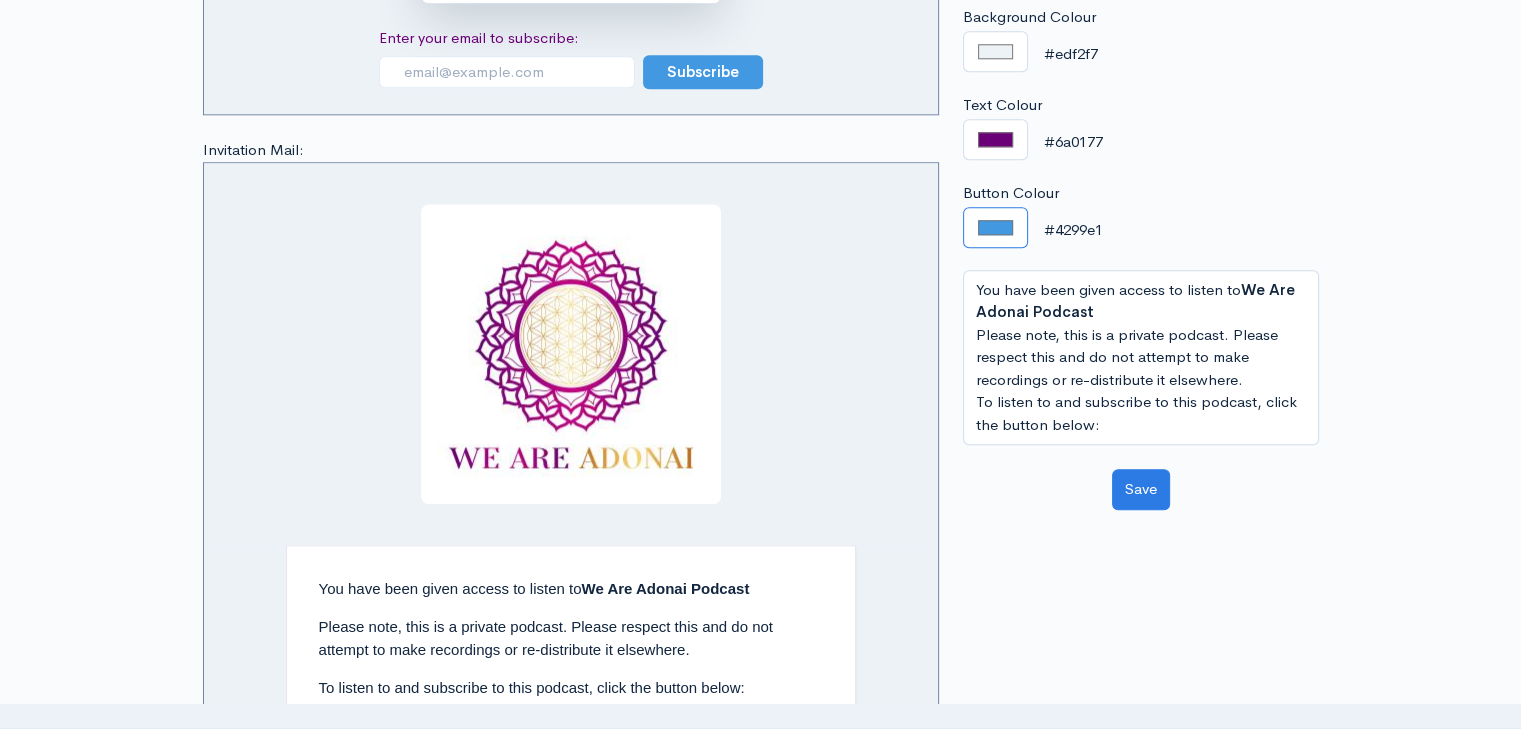 click on "#4299e1" at bounding box center (995, 228) 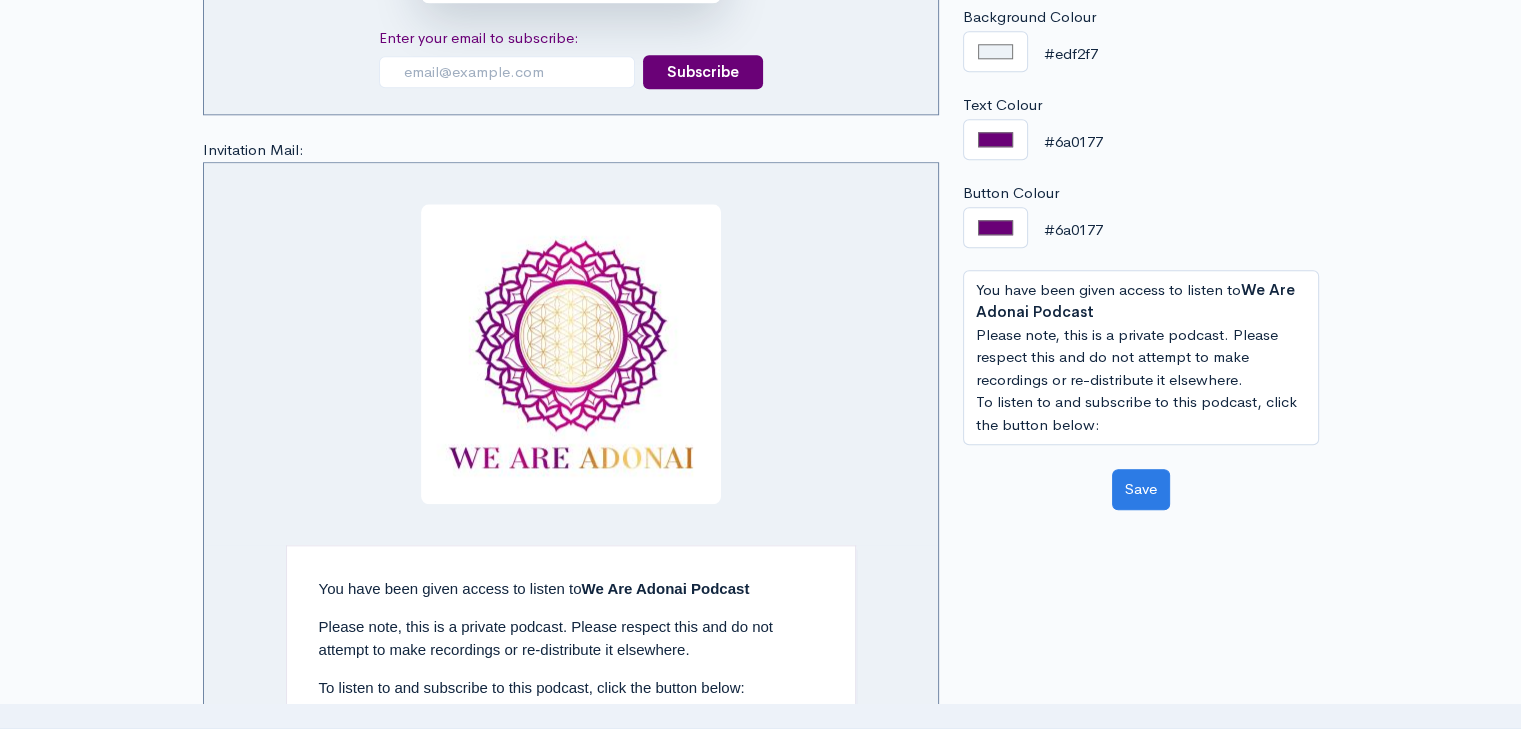 type on "#6a0177" 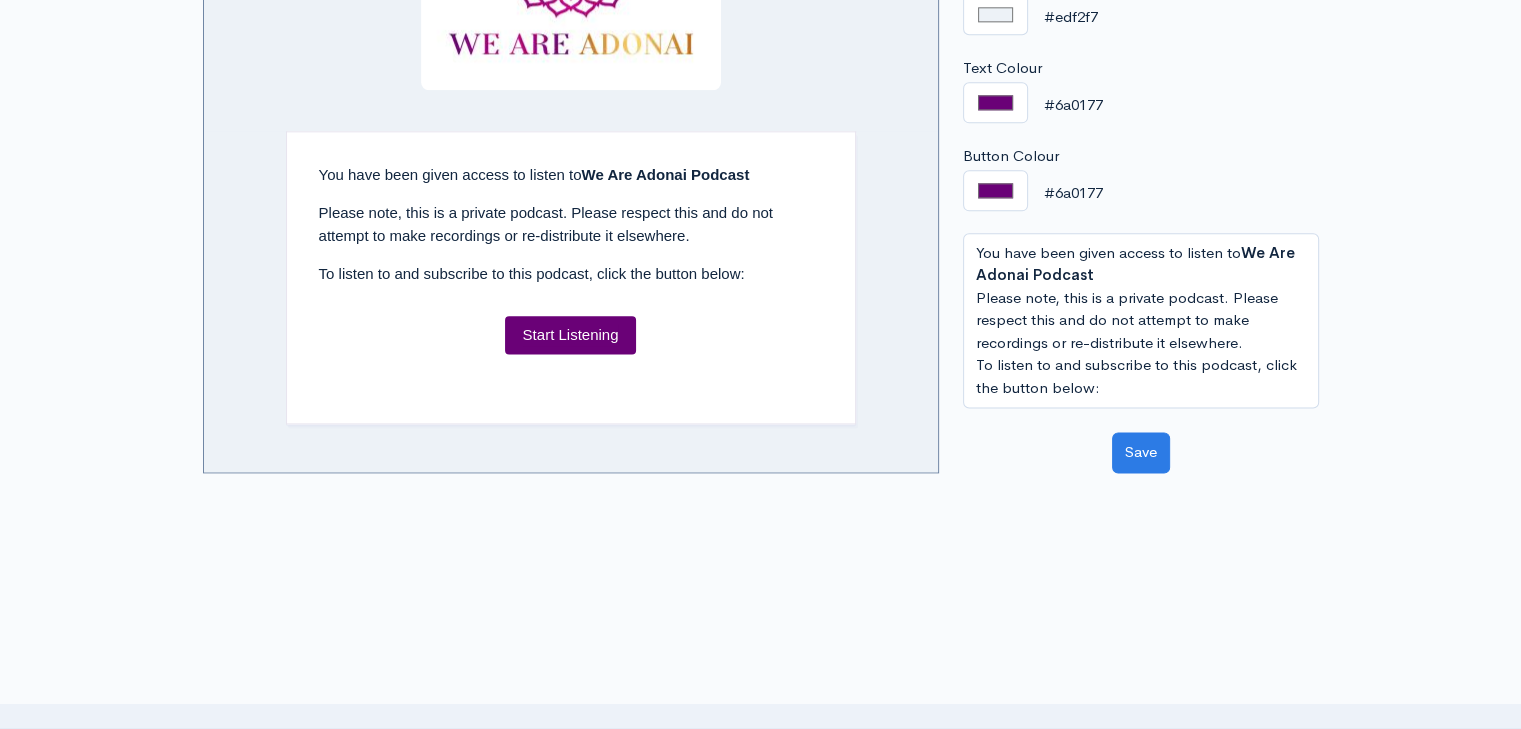 scroll, scrollTop: 2515, scrollLeft: 0, axis: vertical 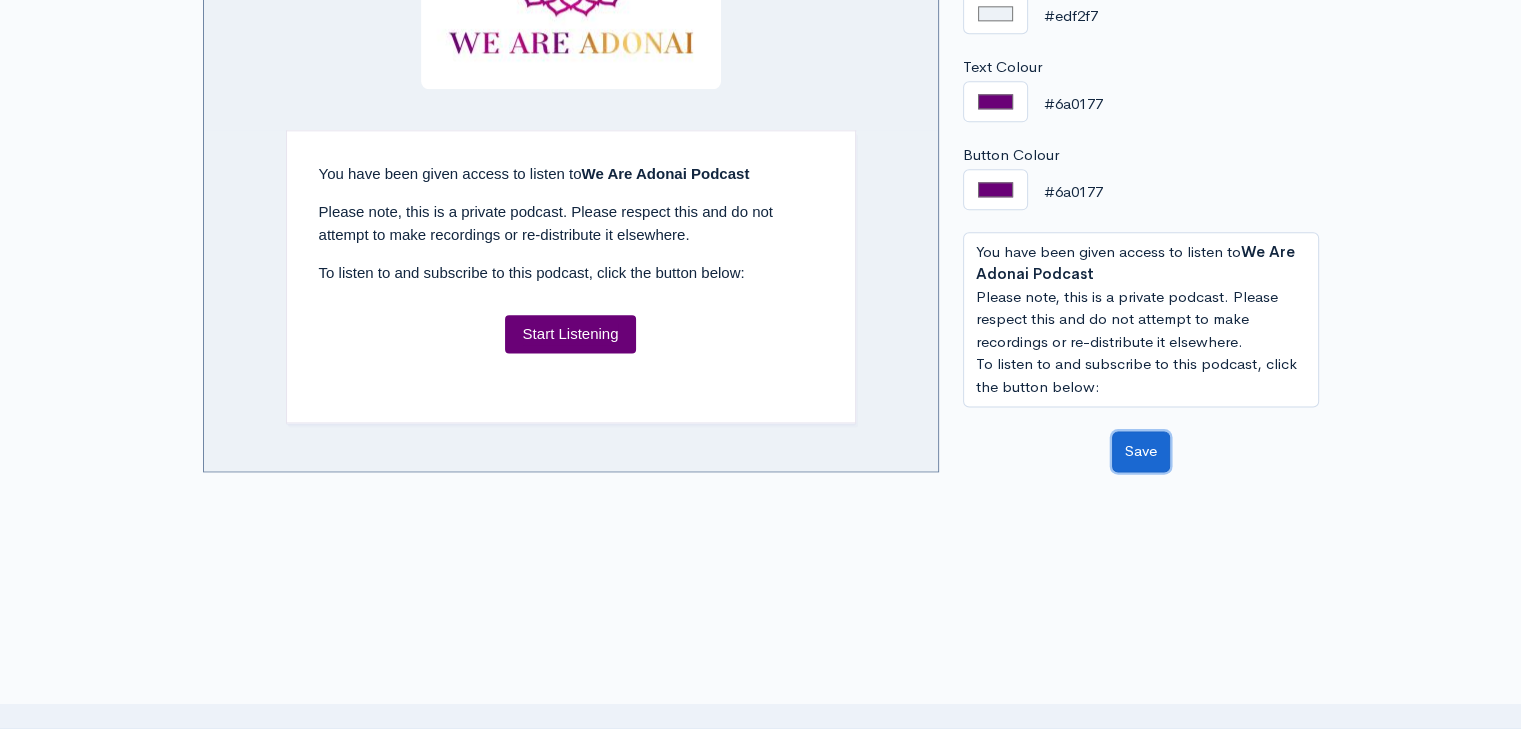 click on "Save" at bounding box center (1141, 451) 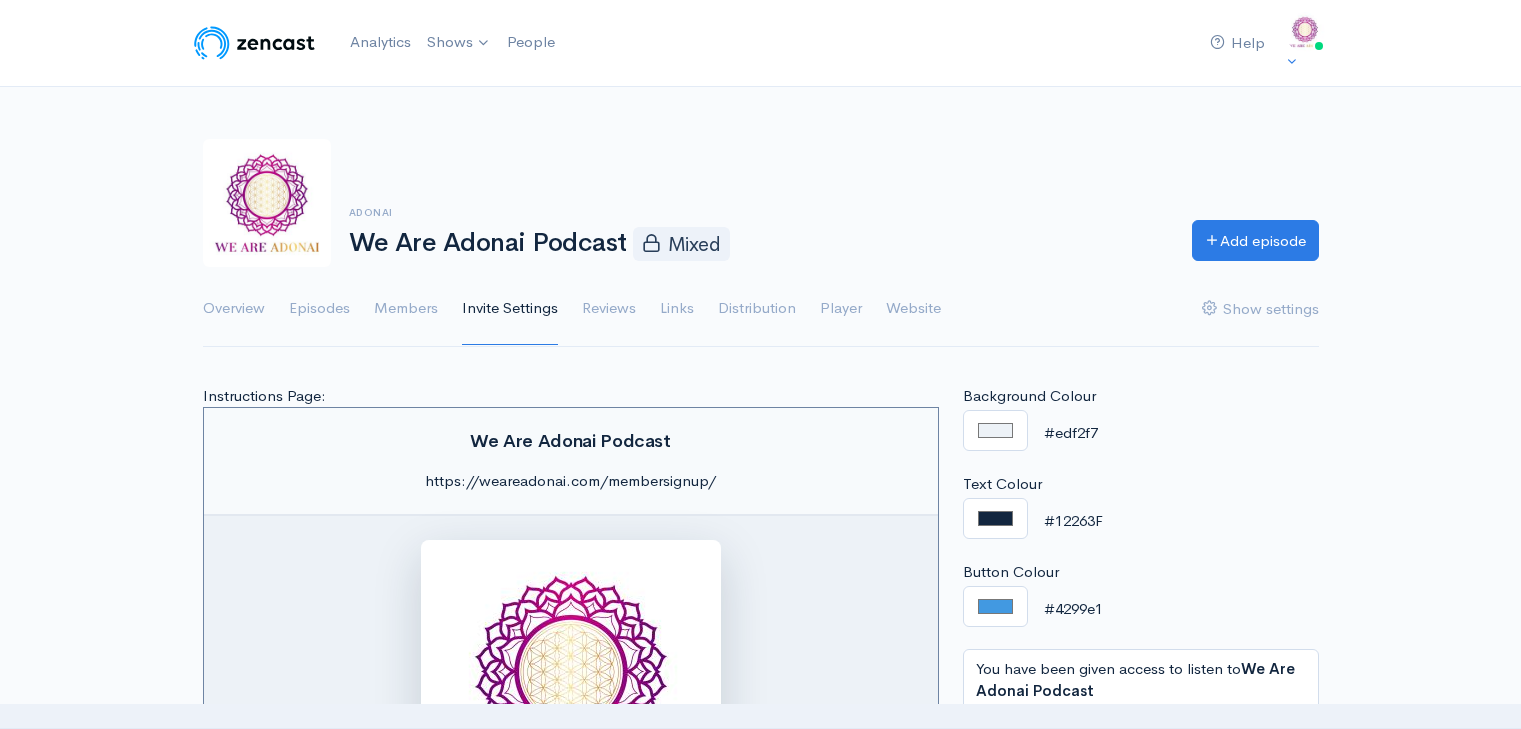 scroll, scrollTop: 0, scrollLeft: 0, axis: both 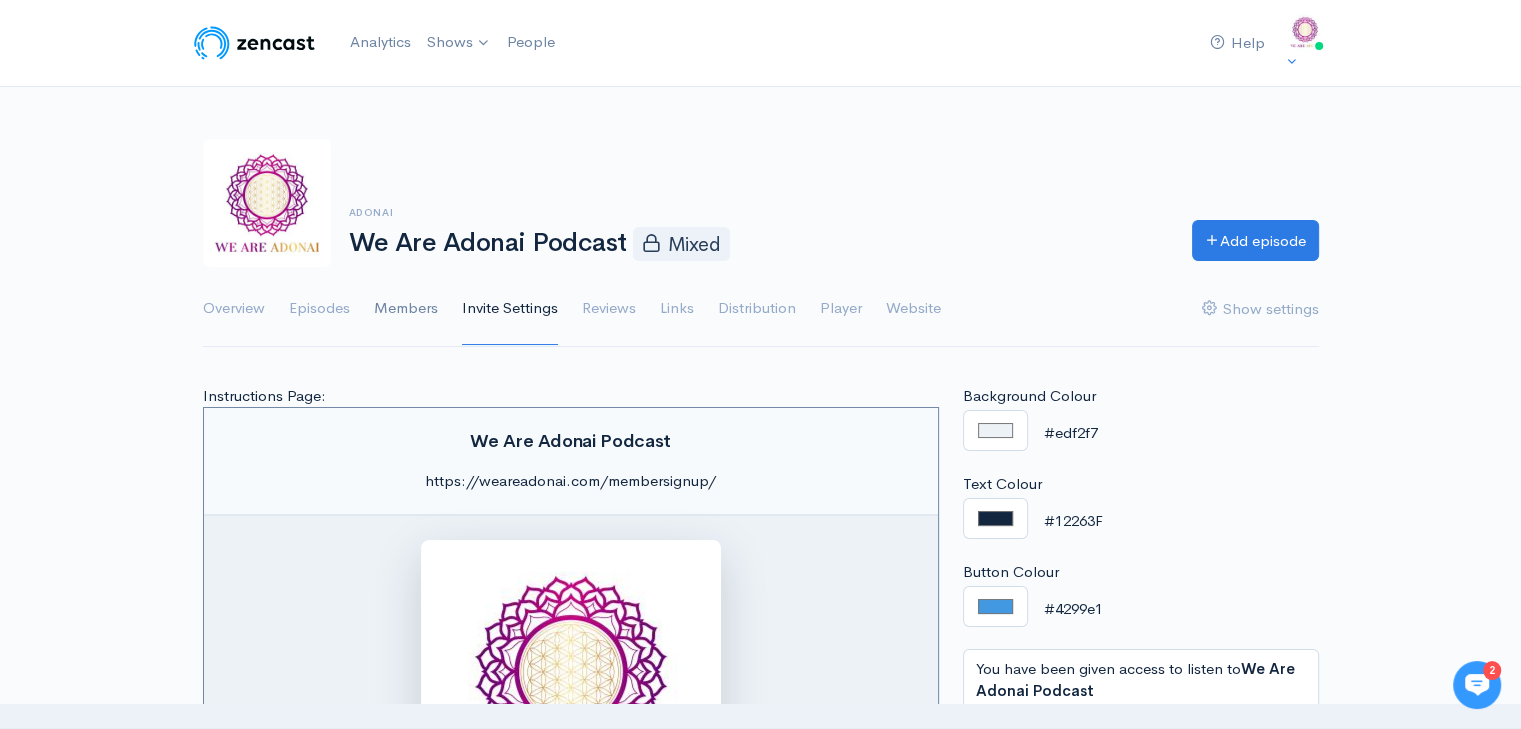 click on "Members" at bounding box center [406, 309] 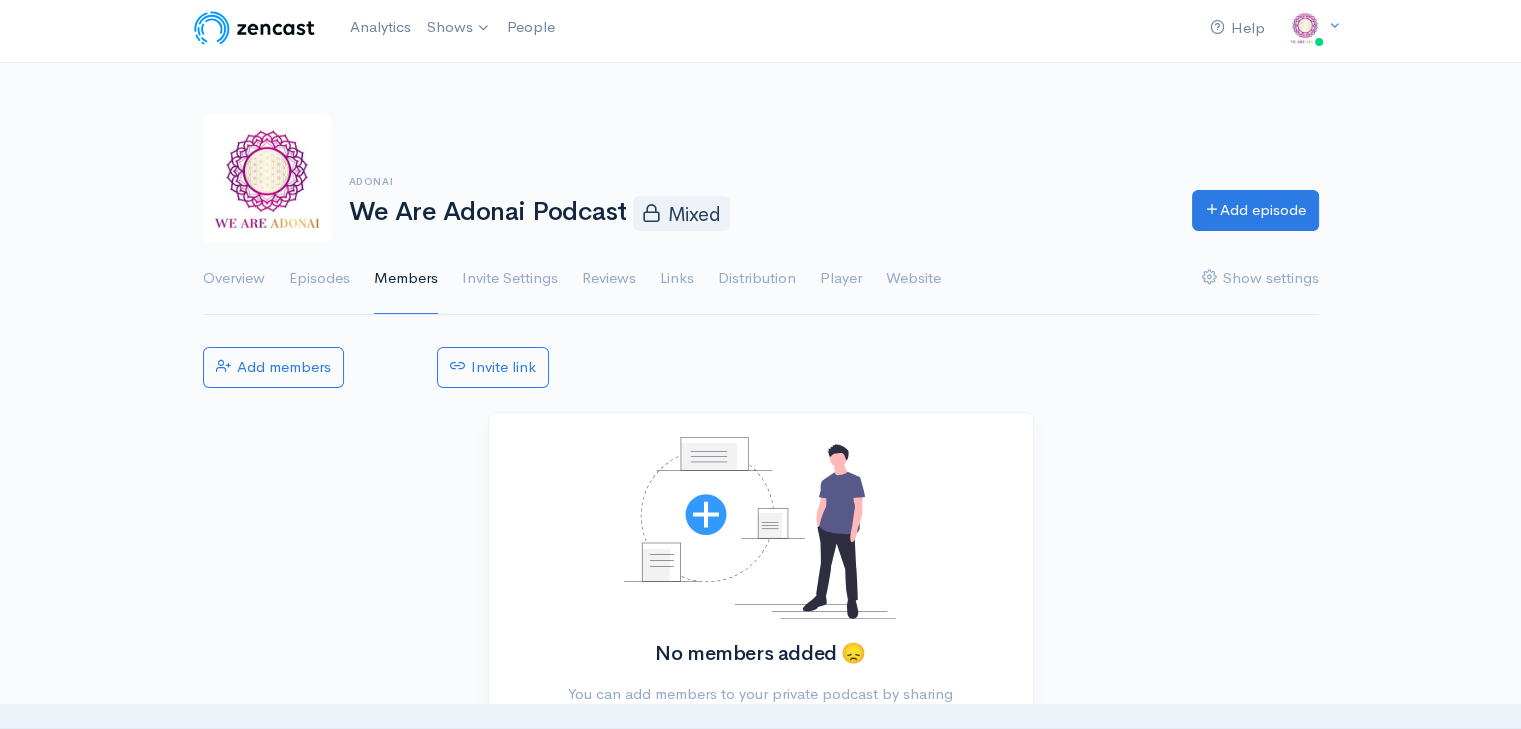 scroll, scrollTop: 0, scrollLeft: 0, axis: both 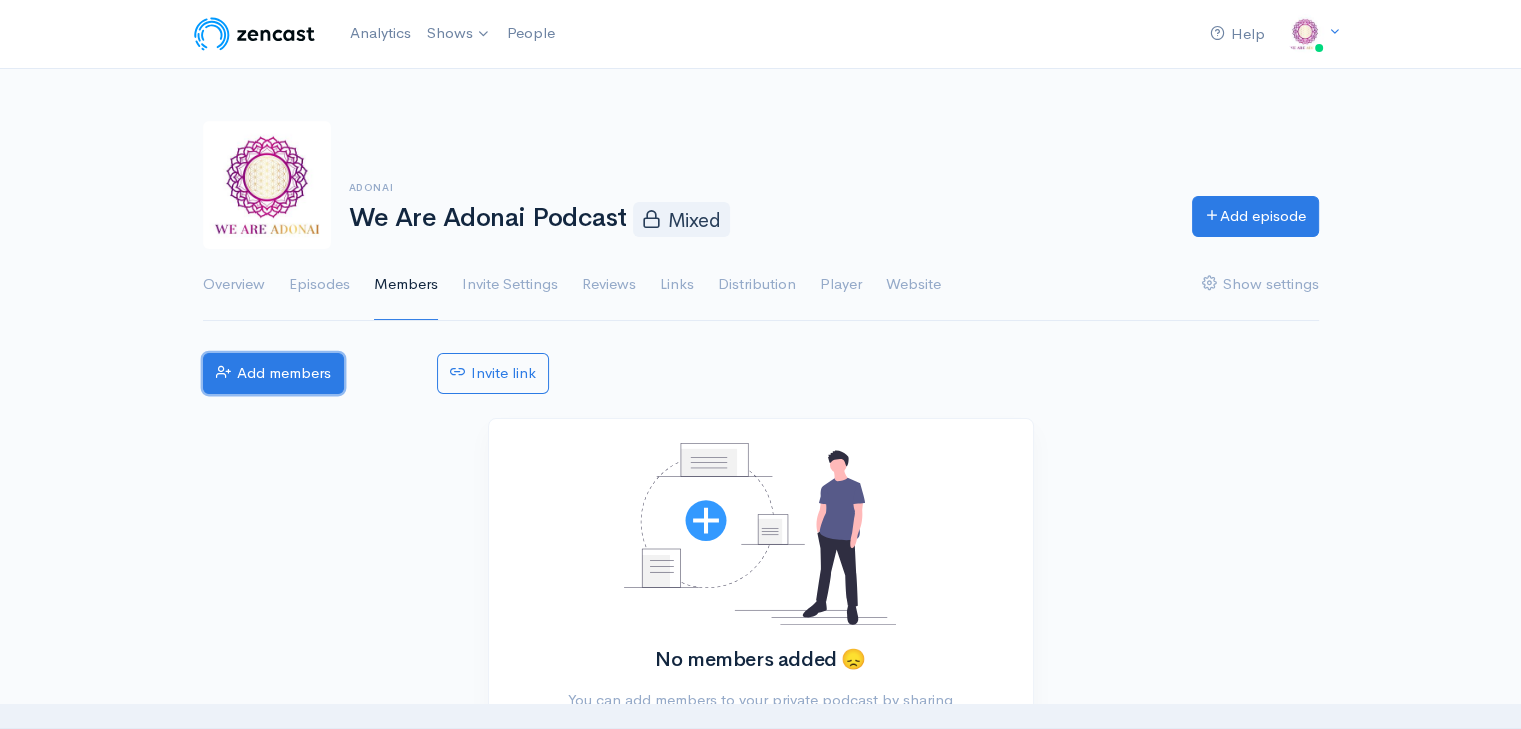 click on "Add members" at bounding box center (273, 373) 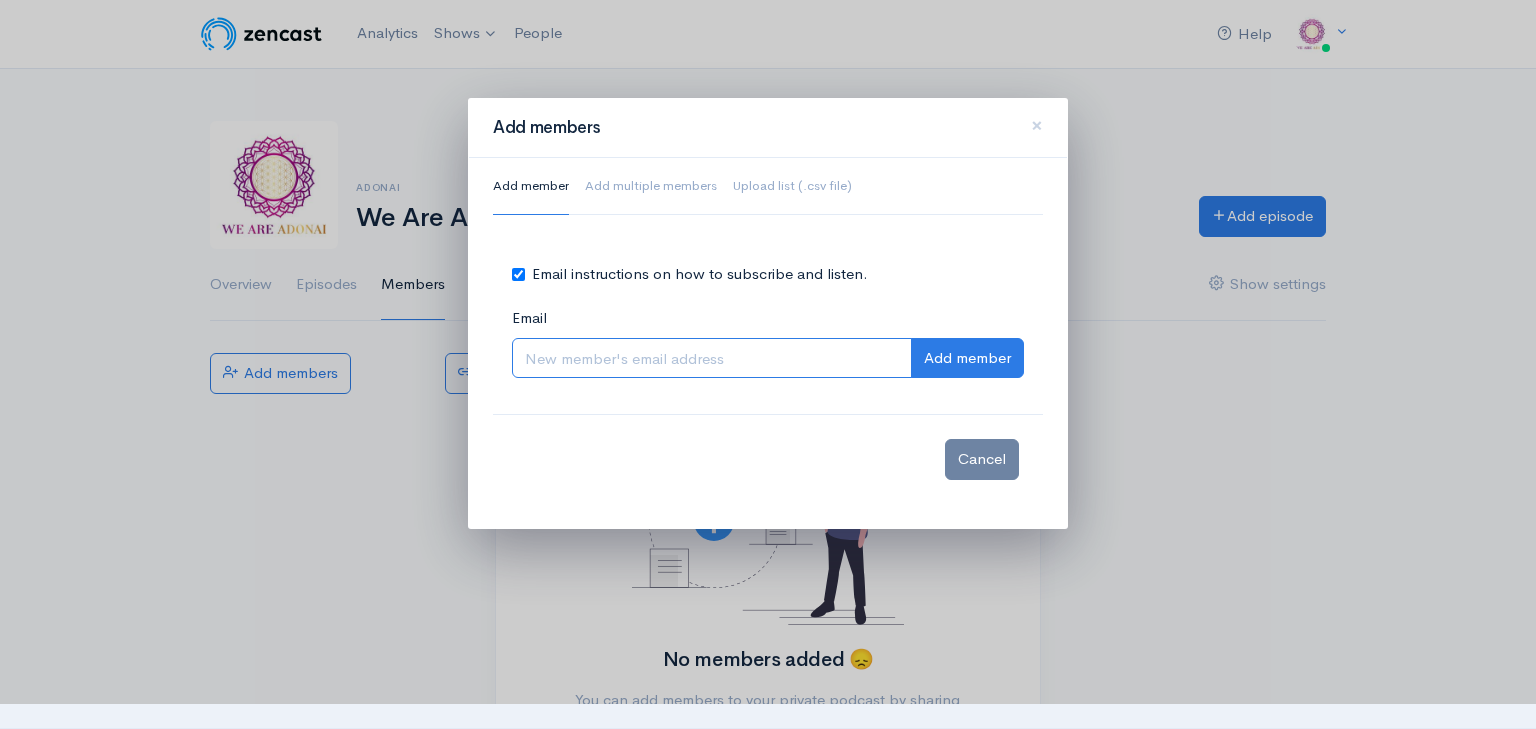 click on "Email" at bounding box center [712, 358] 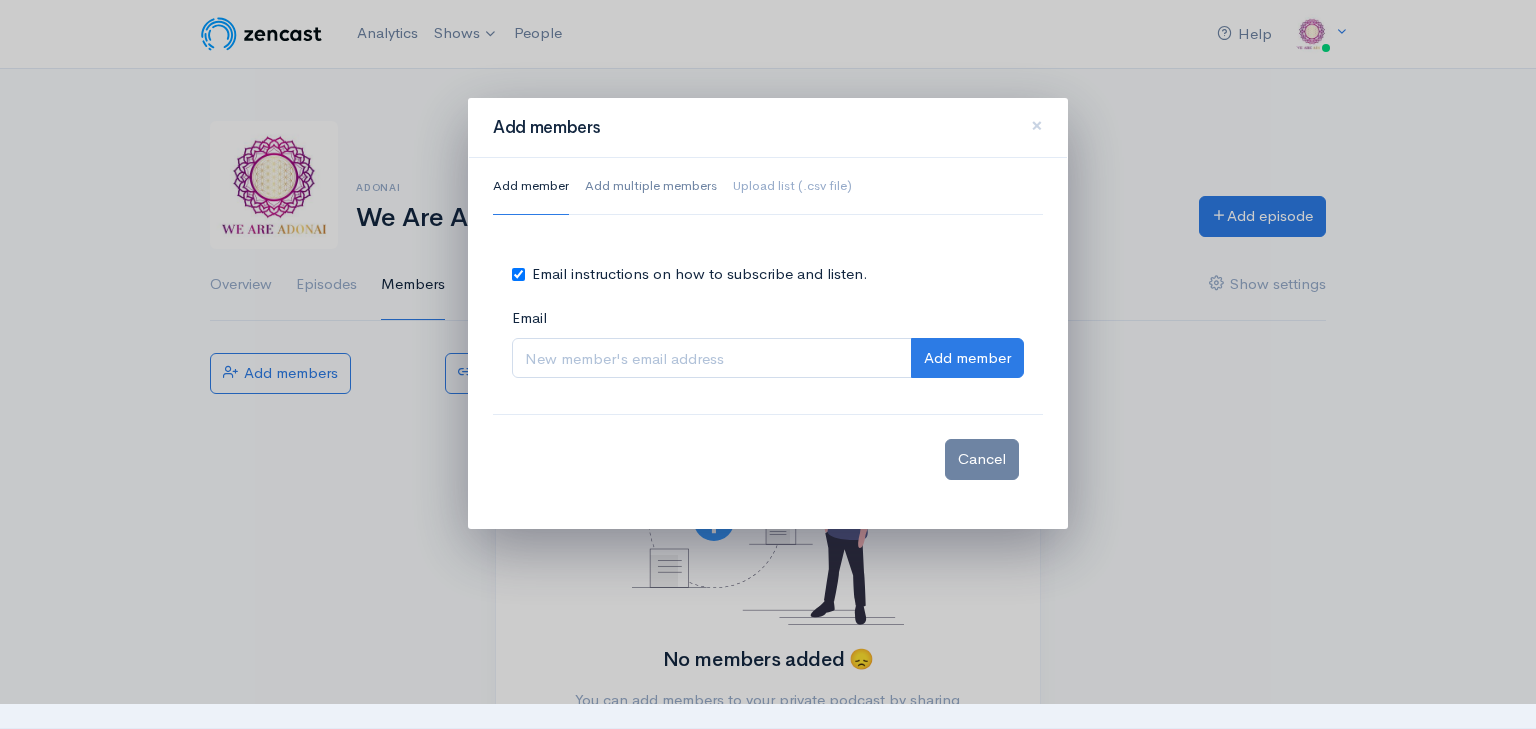click on "Add multiple members" at bounding box center [651, 186] 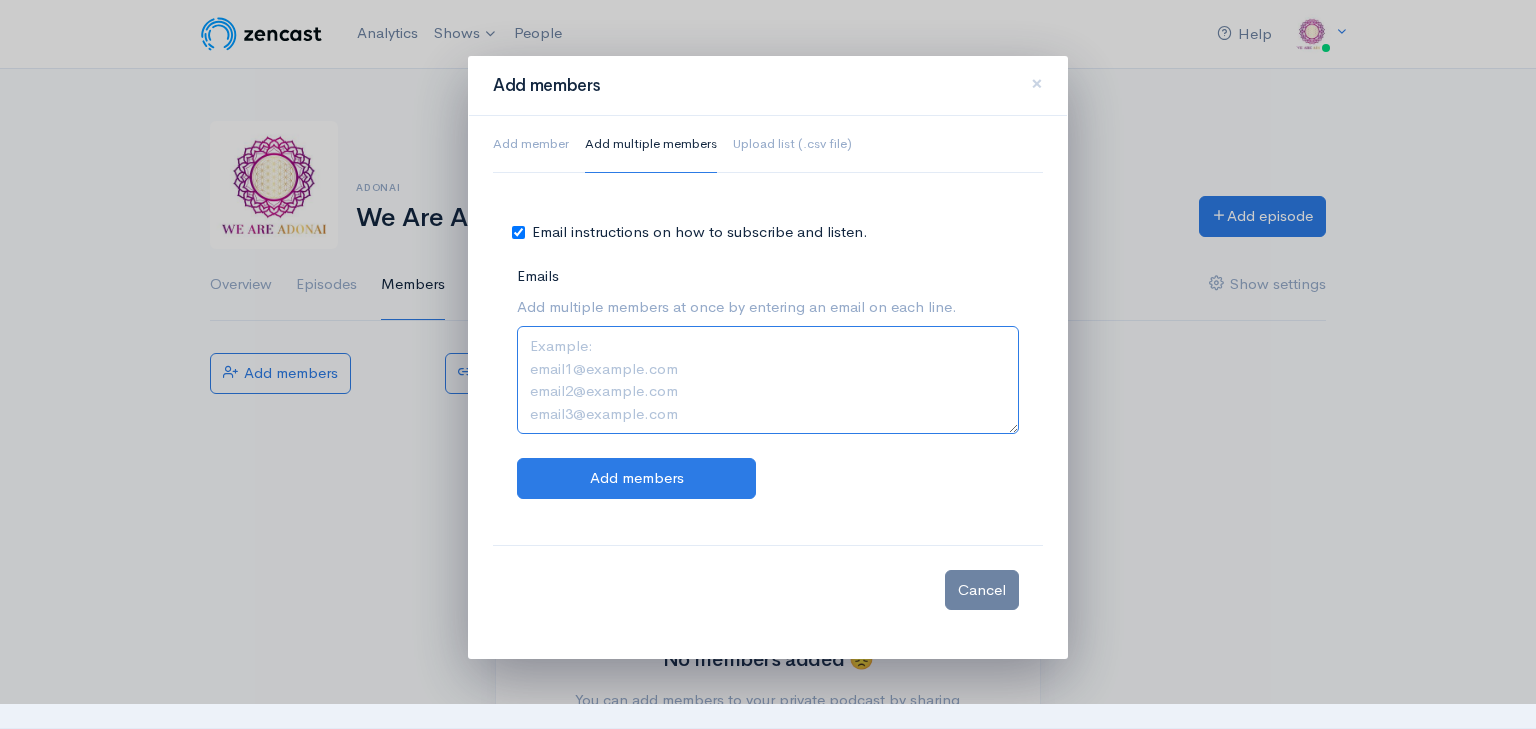 click on "Emails" at bounding box center (768, 380) 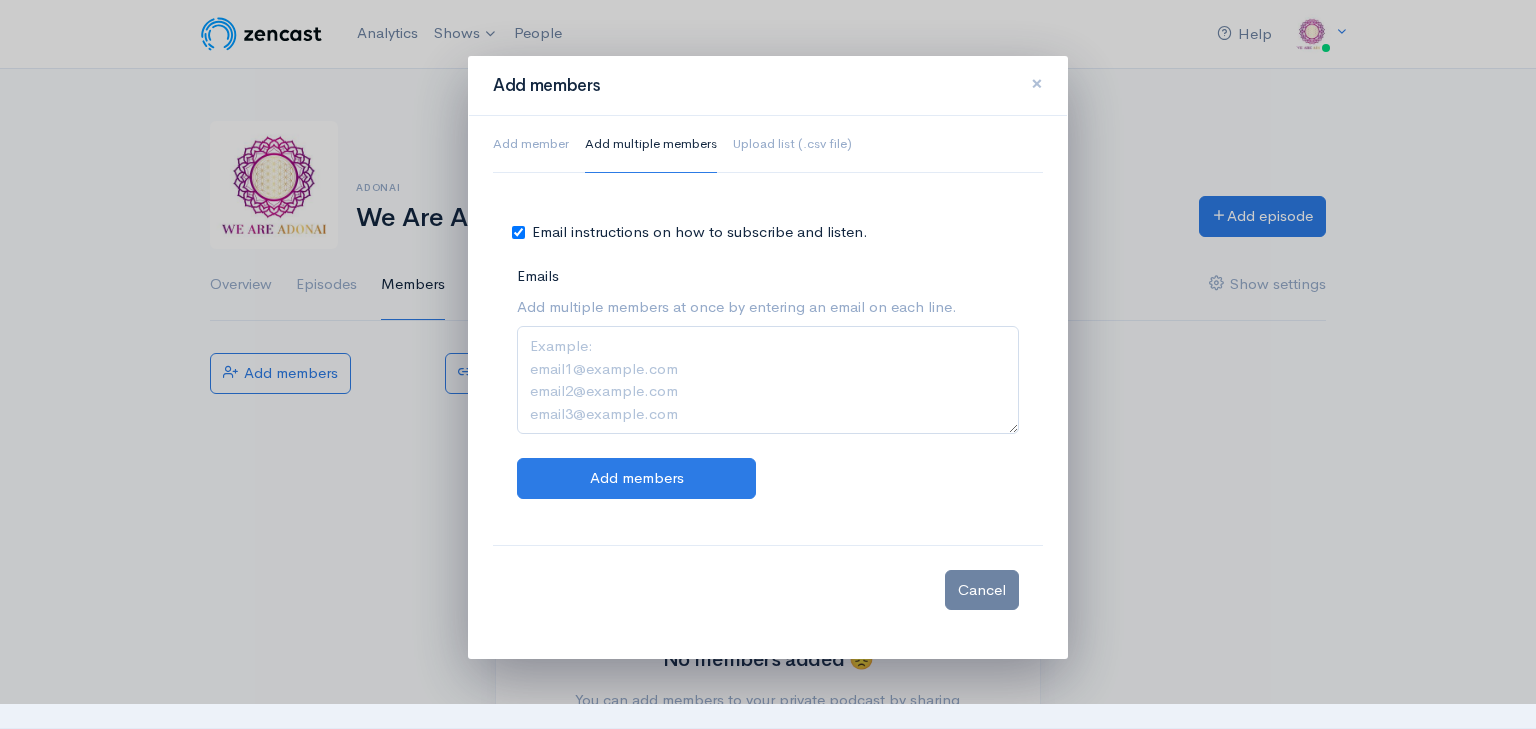 click on "×" at bounding box center [1037, 83] 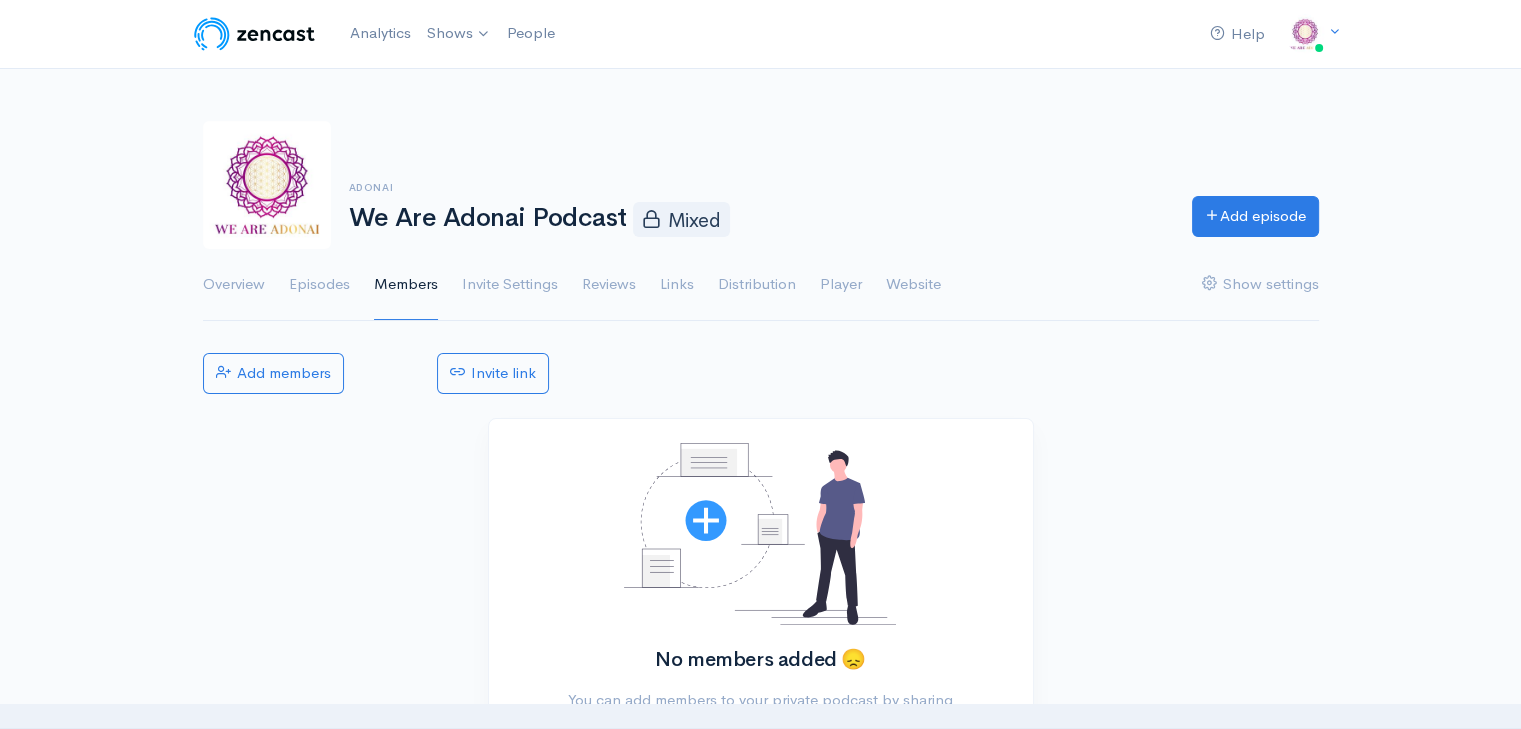 click on "No members added 😞
You can add members to your private podcast by sharing your invite link, adding someone by their email addresses, or uploading a list of emails." at bounding box center (761, 620) 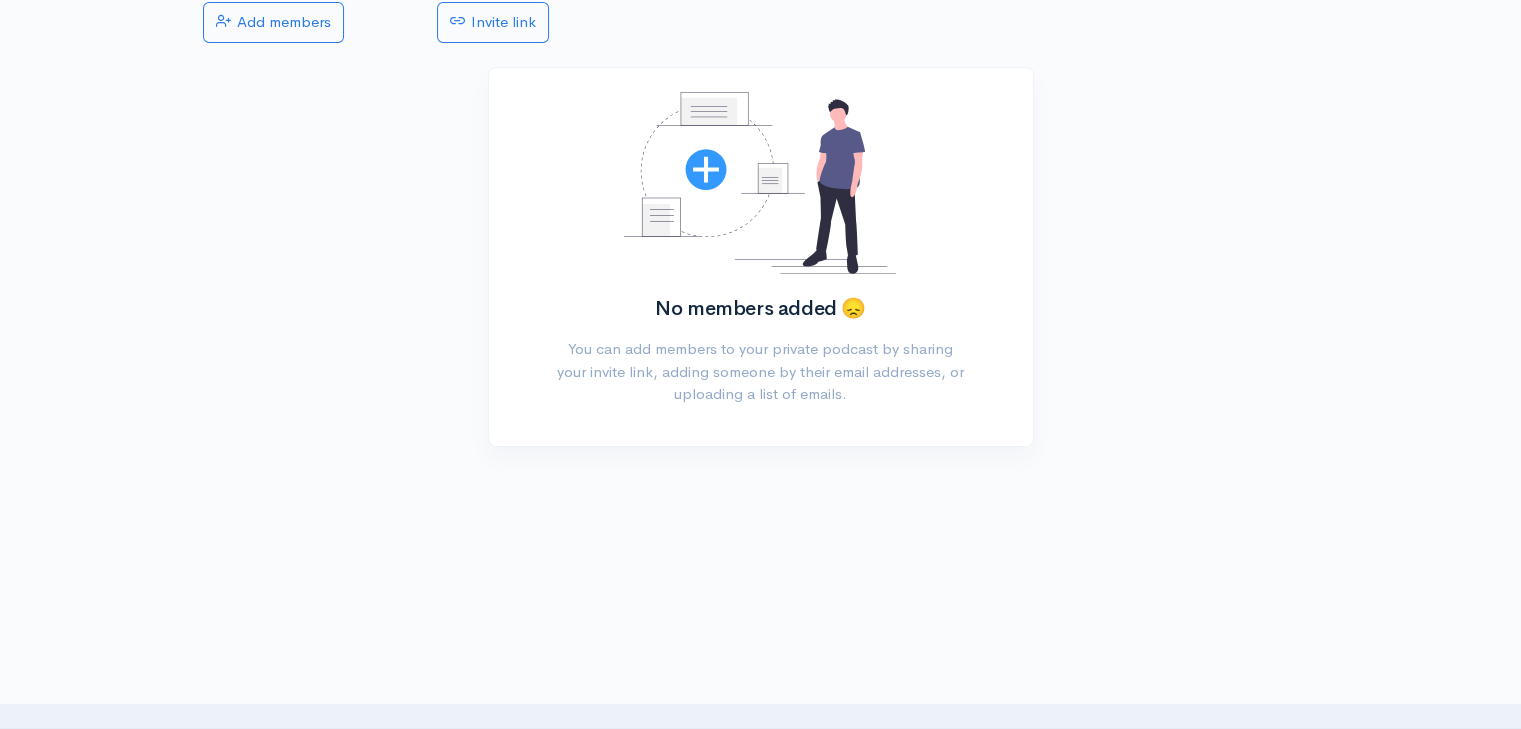 scroll, scrollTop: 0, scrollLeft: 0, axis: both 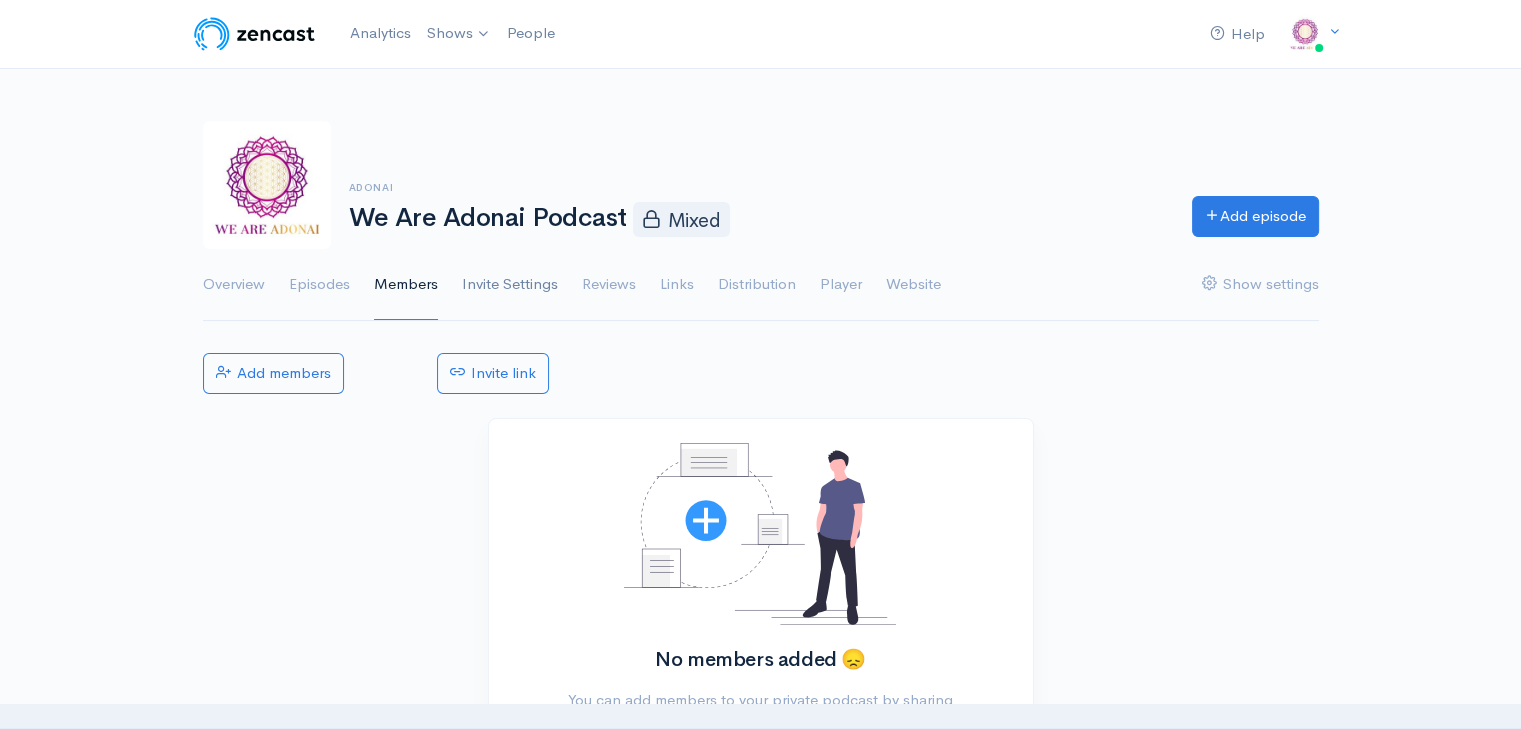 click on "Invite Settings" at bounding box center [510, 285] 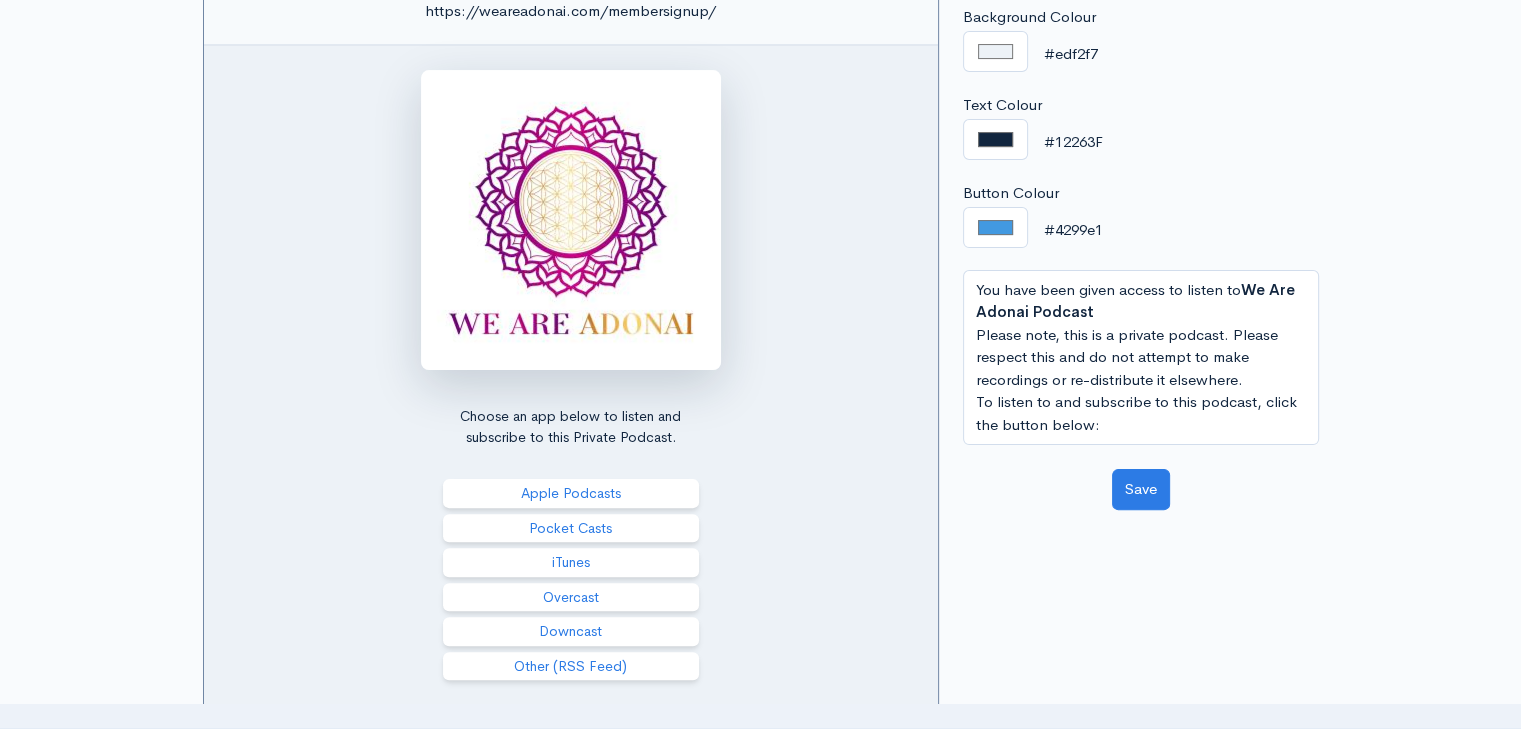 scroll, scrollTop: 500, scrollLeft: 0, axis: vertical 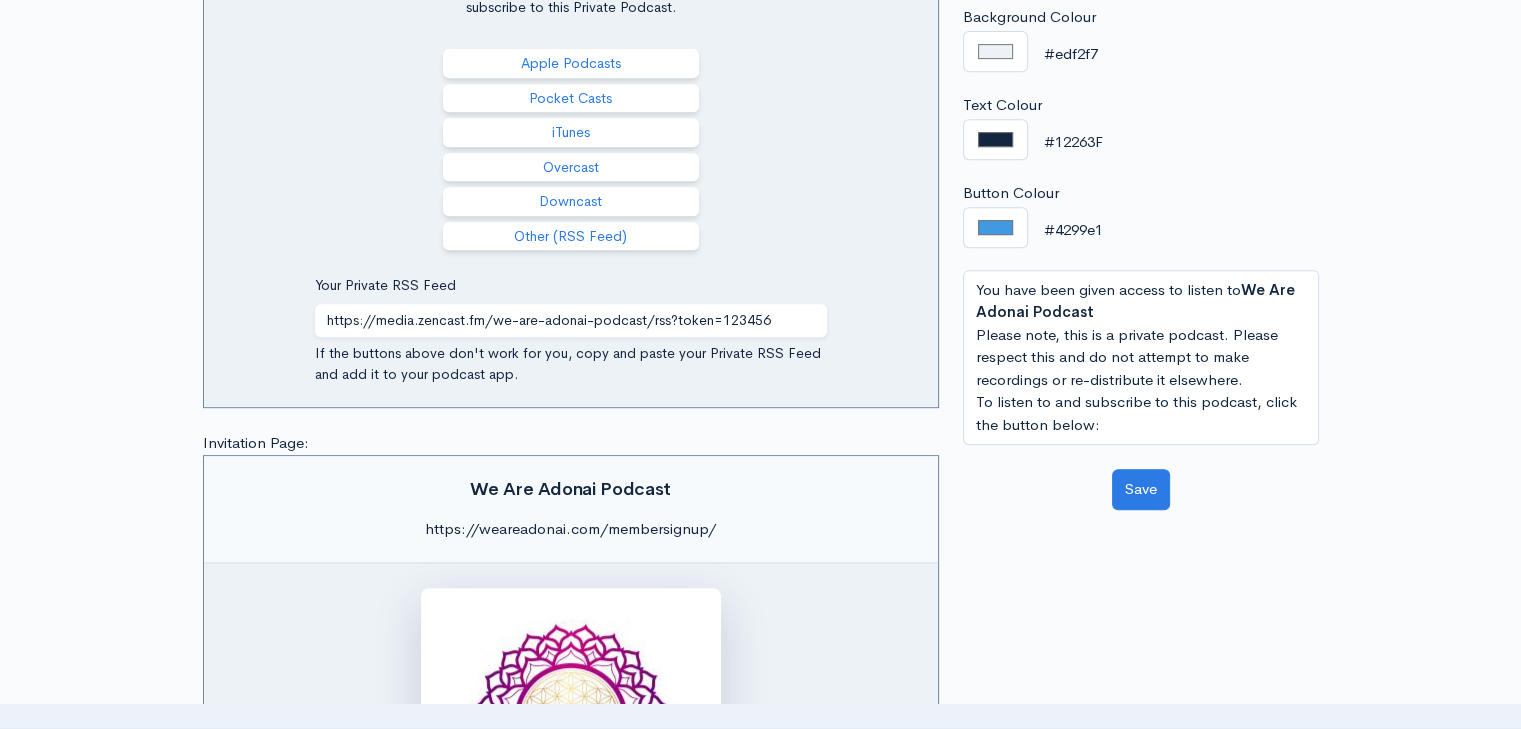 click on "Choose an app below to listen and subscribe to this Private Podcast.
Apple Podcasts
Pocket Casts
iTunes
Overcast
Downcast
Other (RSS Feed)
Your Private RSS Feed
https://media.zencast.fm/we-are-adonai-podcast/rss?token=123456
If the buttons above don't work for you, copy and paste your Private RSS Feed and add it to your podcast app." at bounding box center (571, 11) 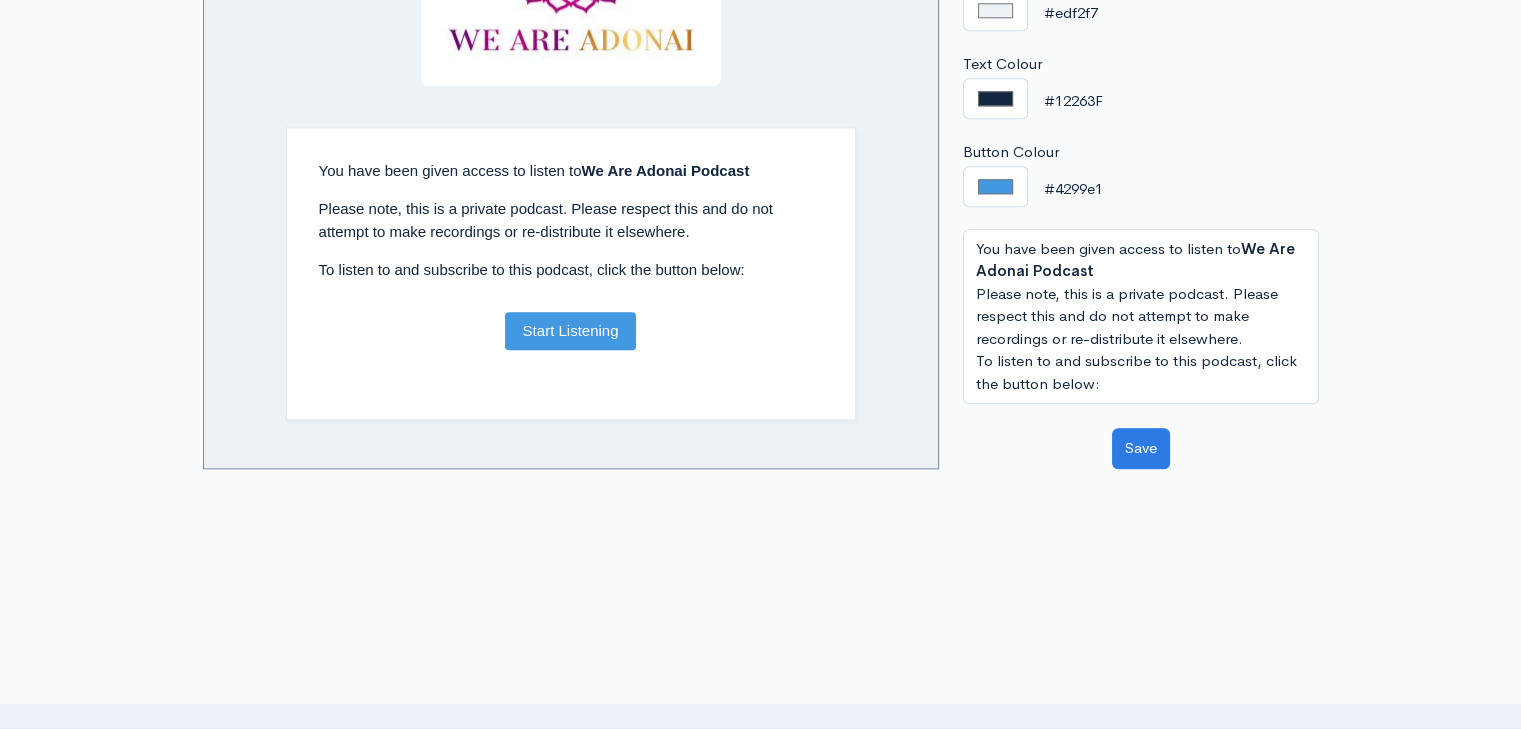 scroll, scrollTop: 2500, scrollLeft: 0, axis: vertical 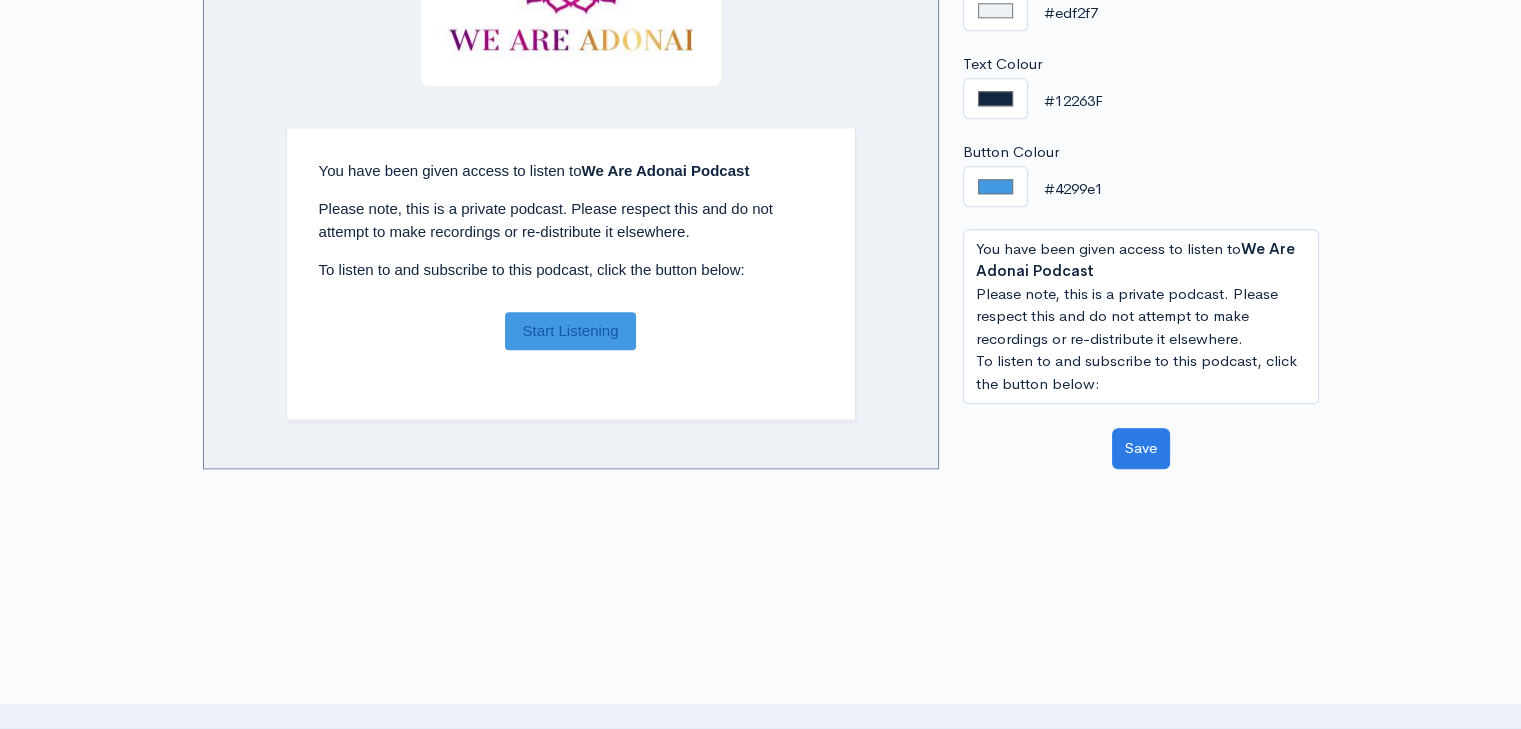 click on "Start Listening" at bounding box center (571, 331) 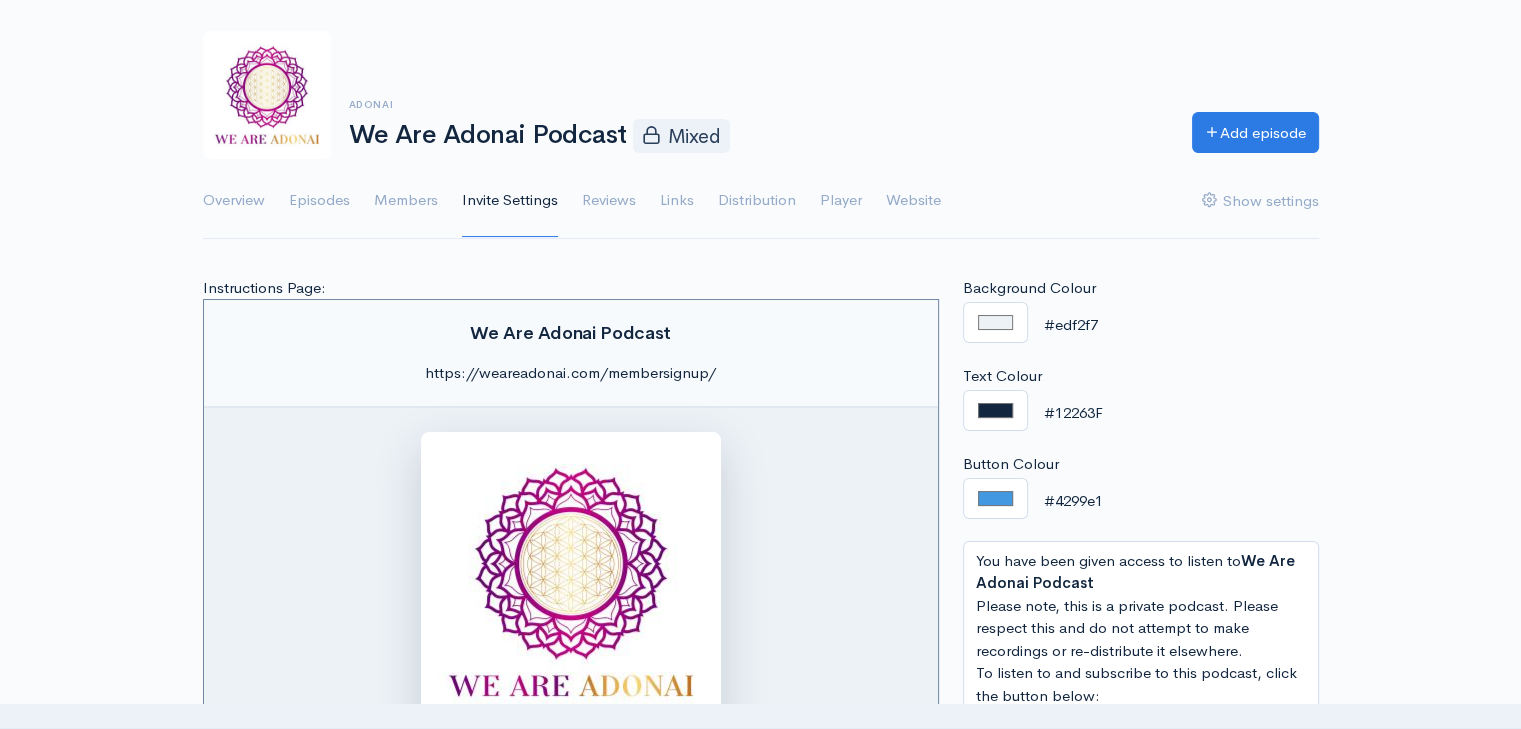 scroll, scrollTop: 100, scrollLeft: 0, axis: vertical 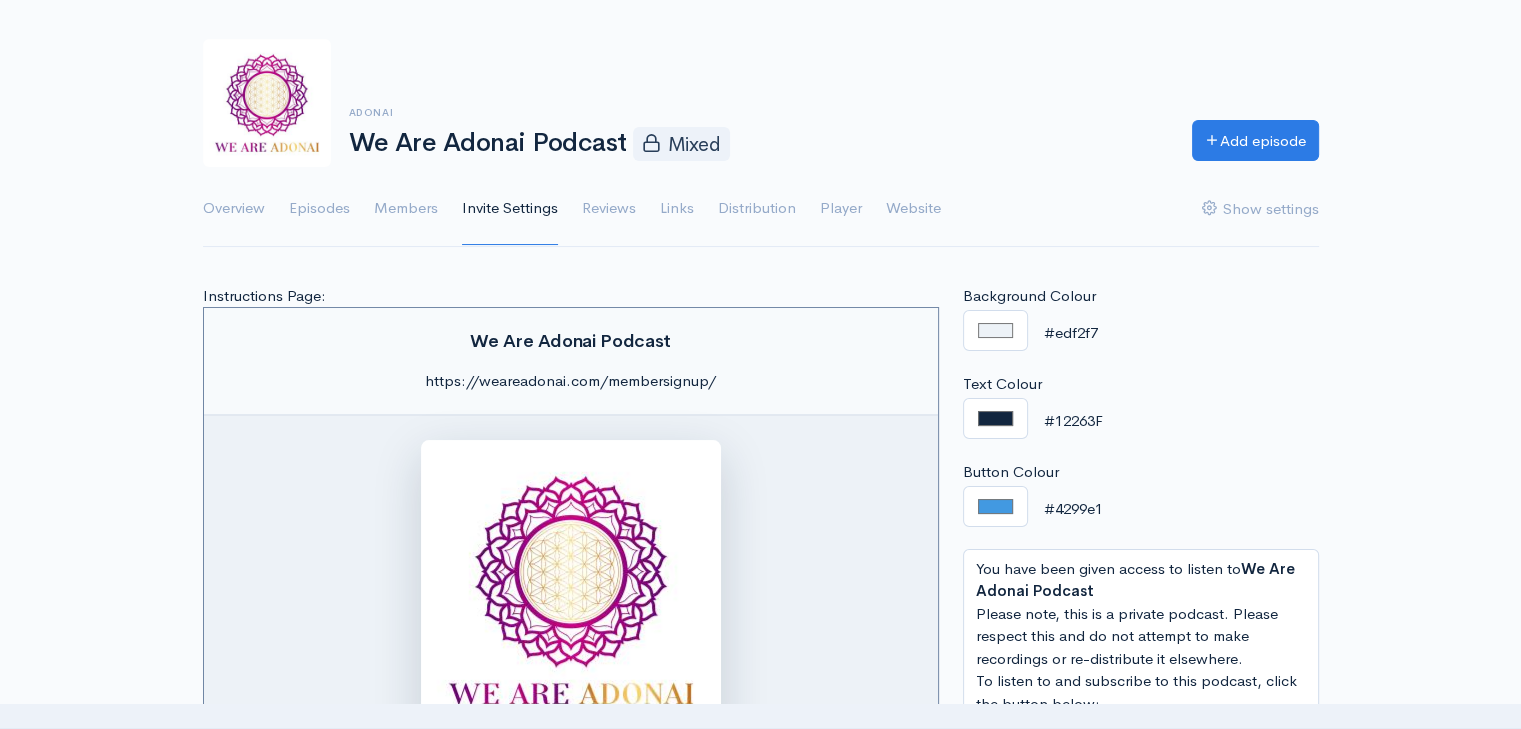 click on "Overview
Episodes
Members
Invite Settings
Reviews
Links
Distribution
Player
Website
Show settings" at bounding box center (761, 209) 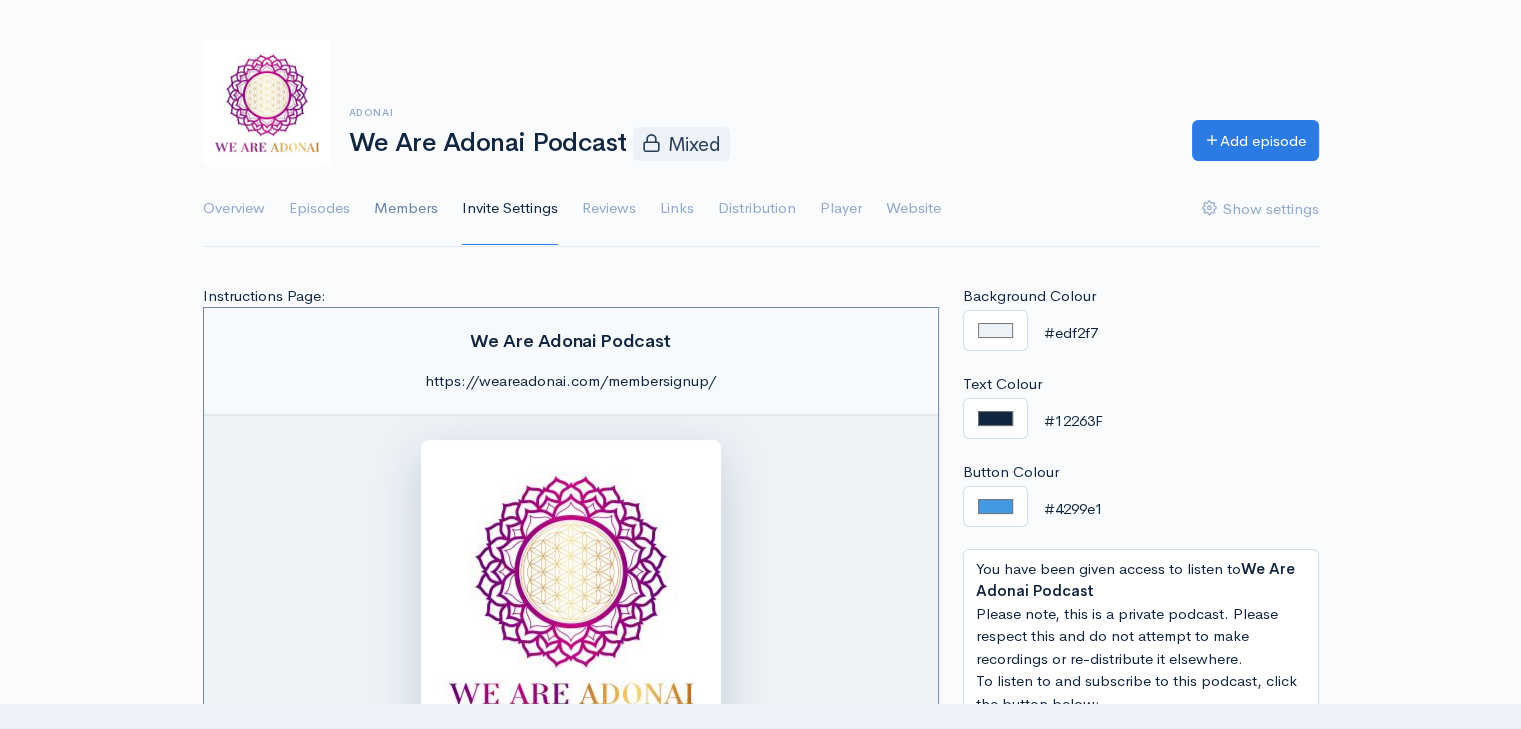 click on "Members" at bounding box center [406, 209] 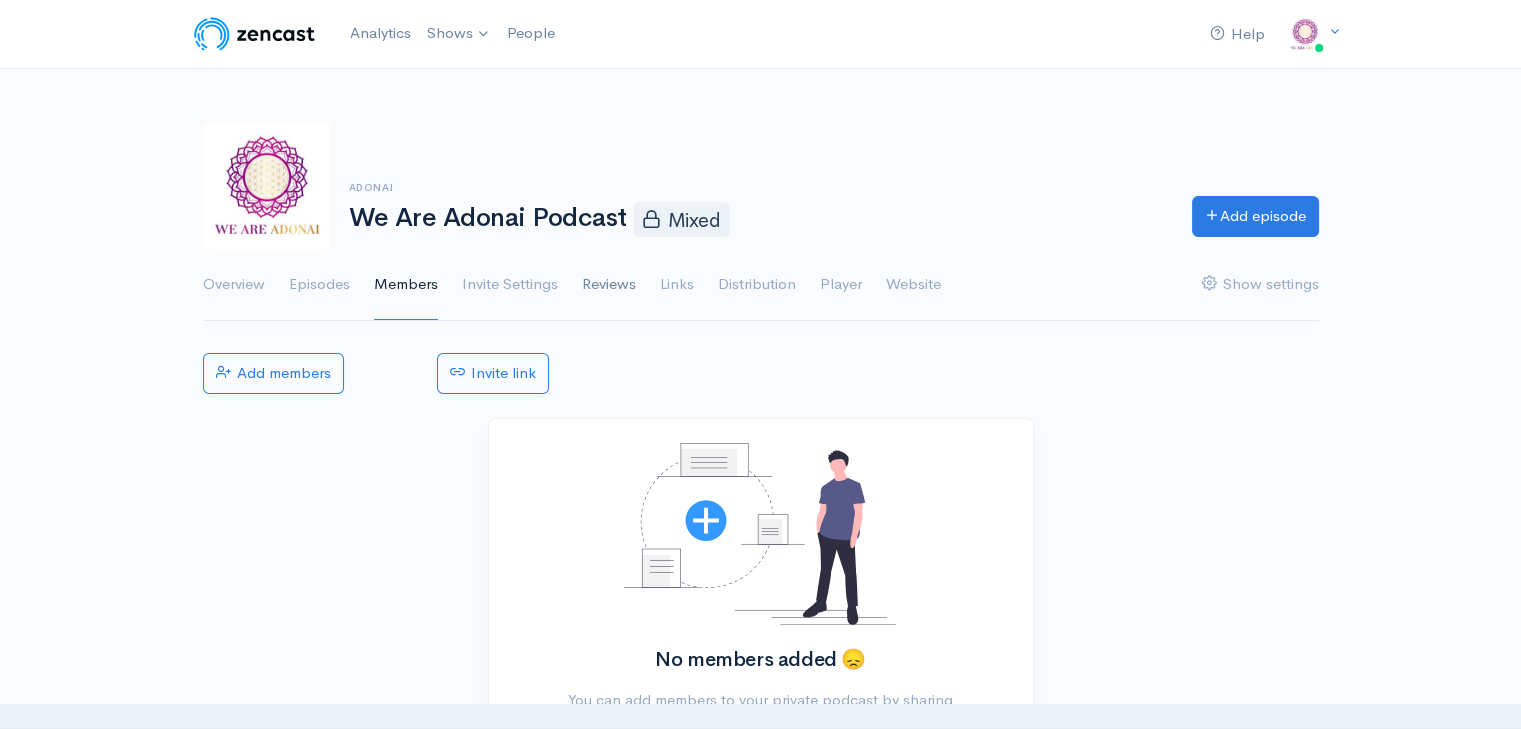 scroll, scrollTop: 0, scrollLeft: 0, axis: both 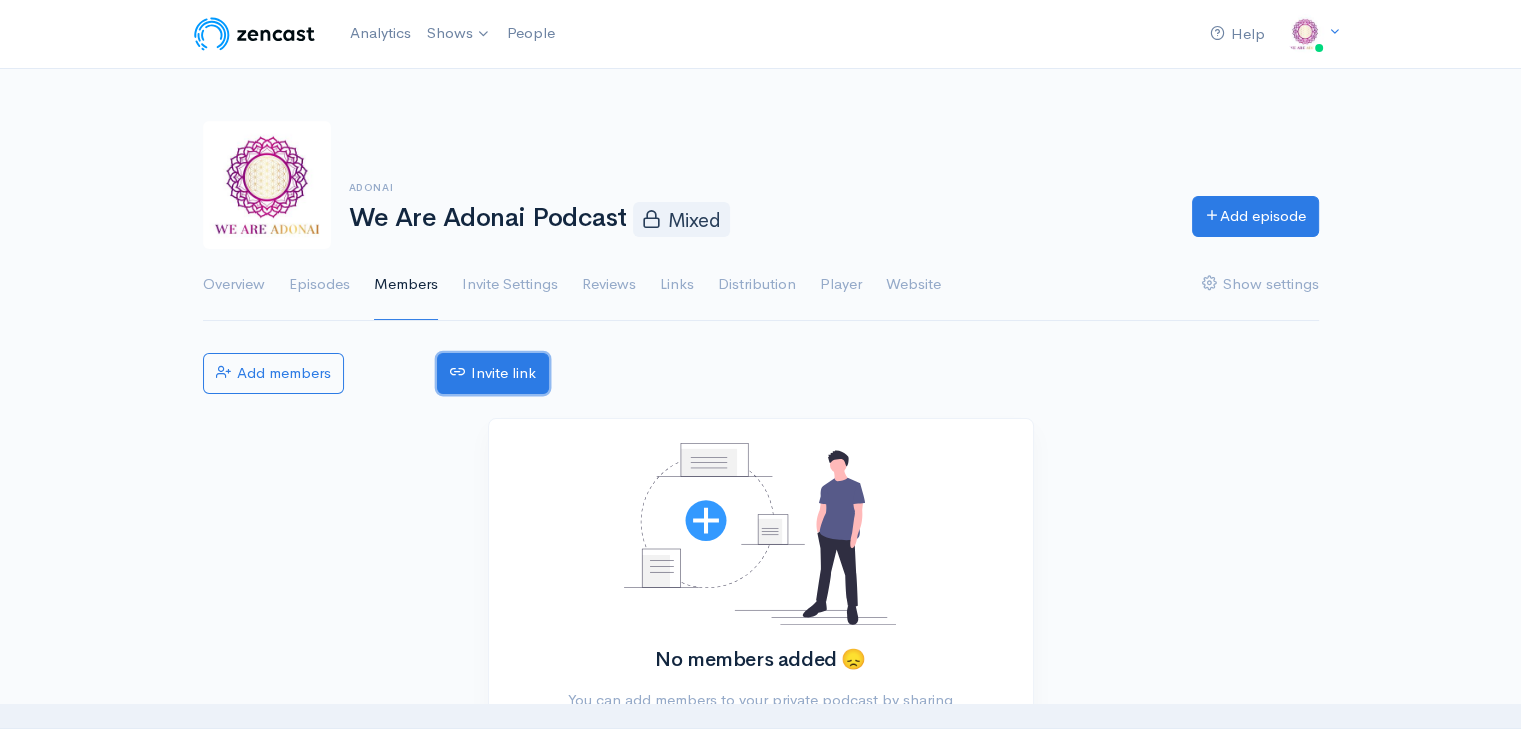 click on "Invite link" at bounding box center (493, 373) 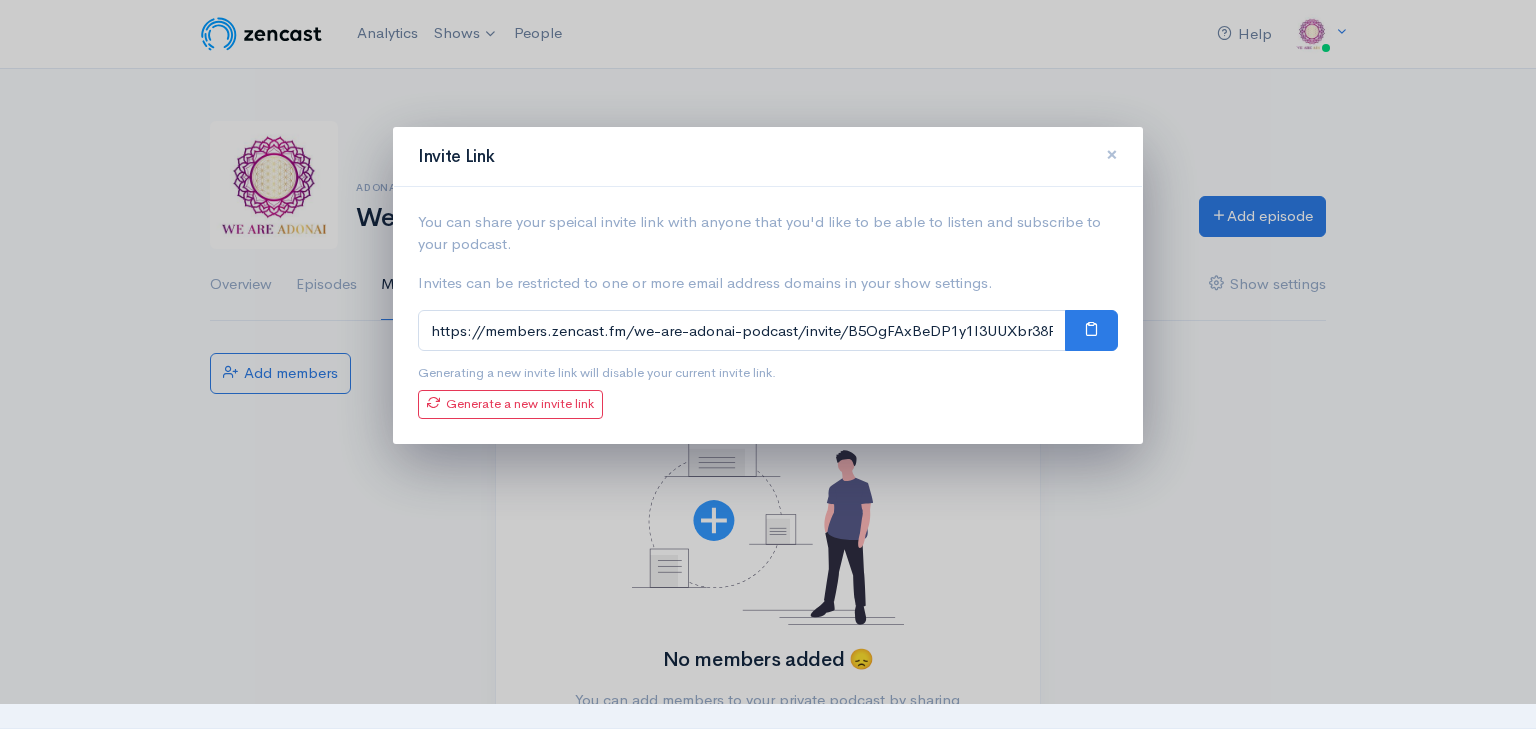 click on "×" at bounding box center [1112, 154] 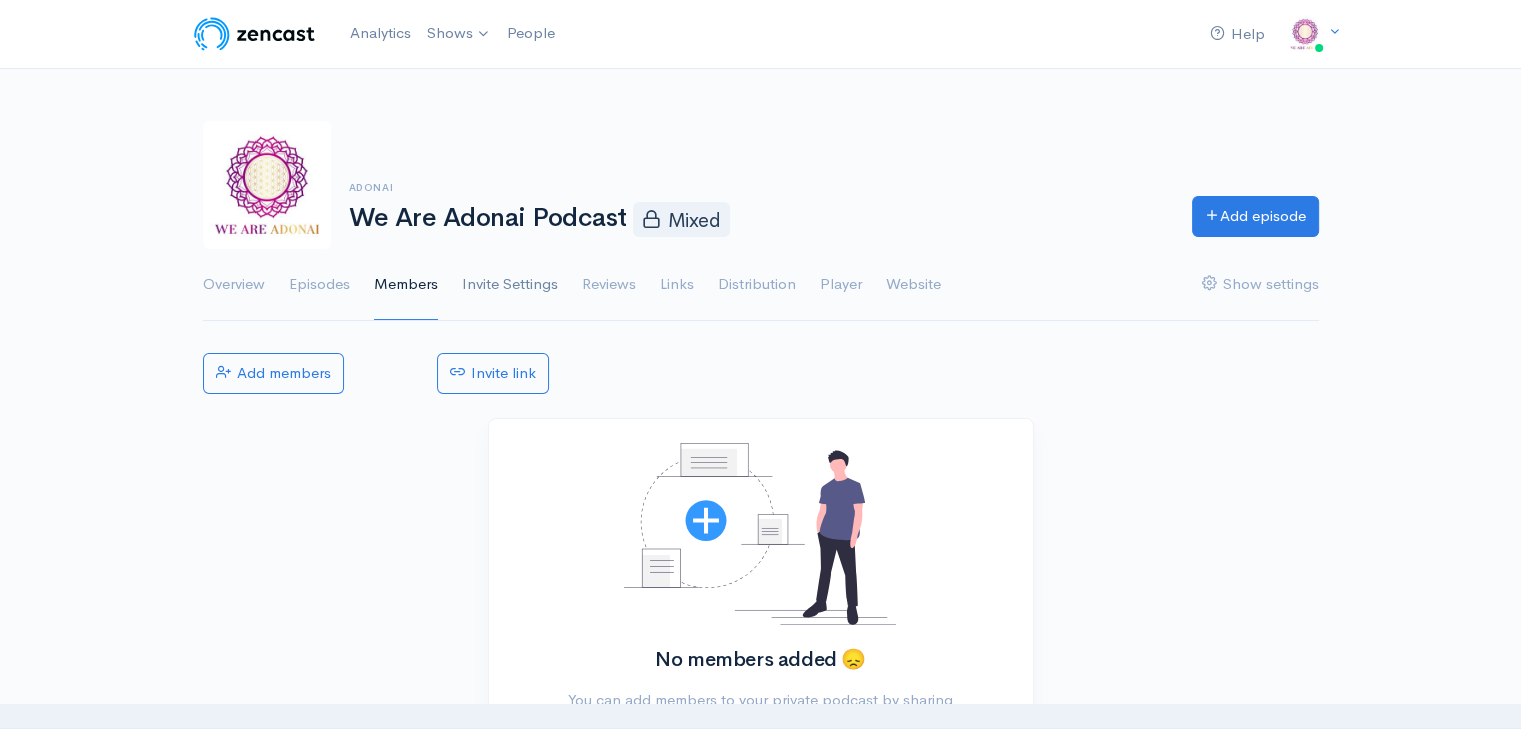 click on "Invite Settings" at bounding box center [510, 285] 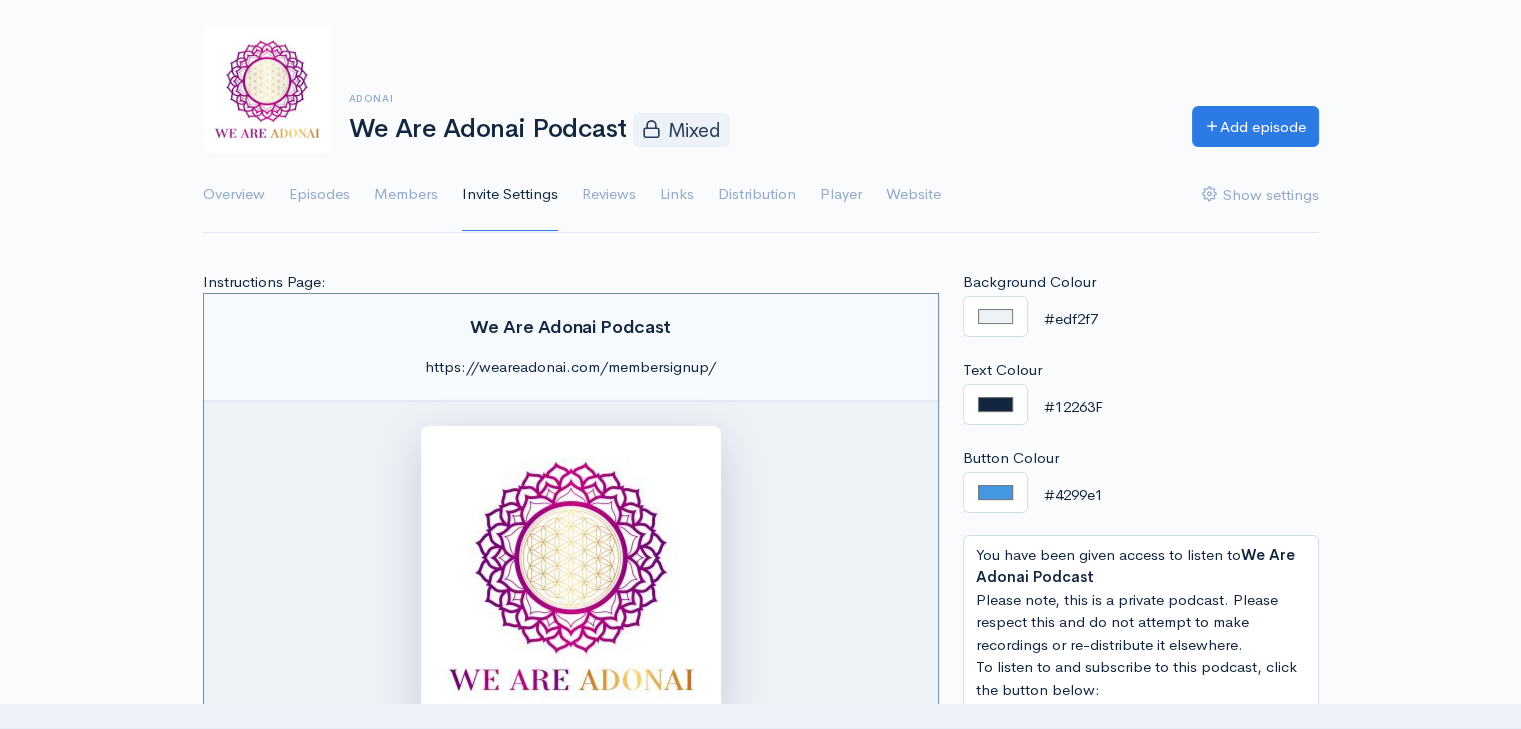 scroll, scrollTop: 400, scrollLeft: 0, axis: vertical 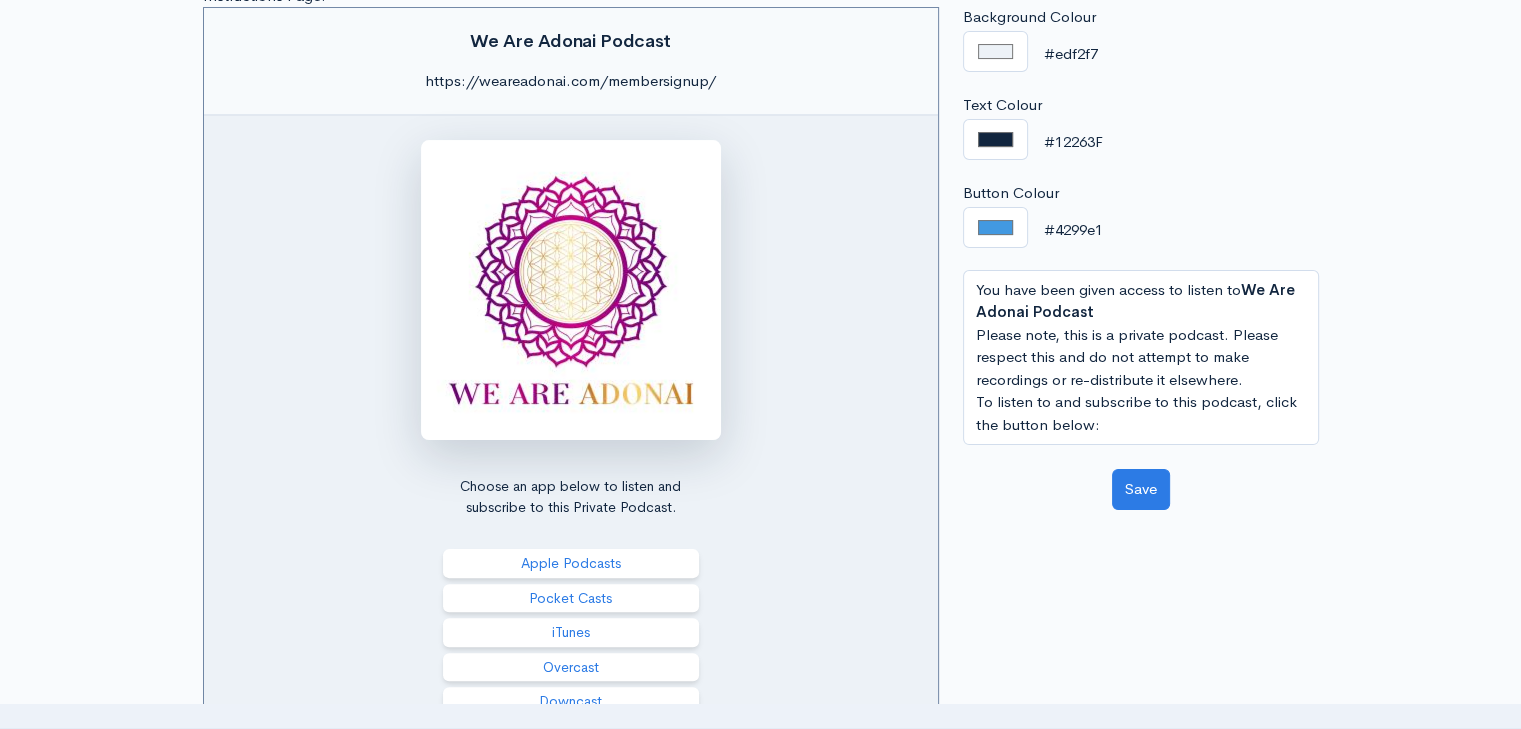 click on "Help
Notifications
View all
Your profile   Team settings     Default team   Current     Logout
Analytics
Shows
We Are Adonai Podcast
Add a new show
People
Adonai
We Are Adonai Podcast
Mixed    Add episode
Overview
Episodes
Members
Invite Settings
Reviews" at bounding box center [760, 966] 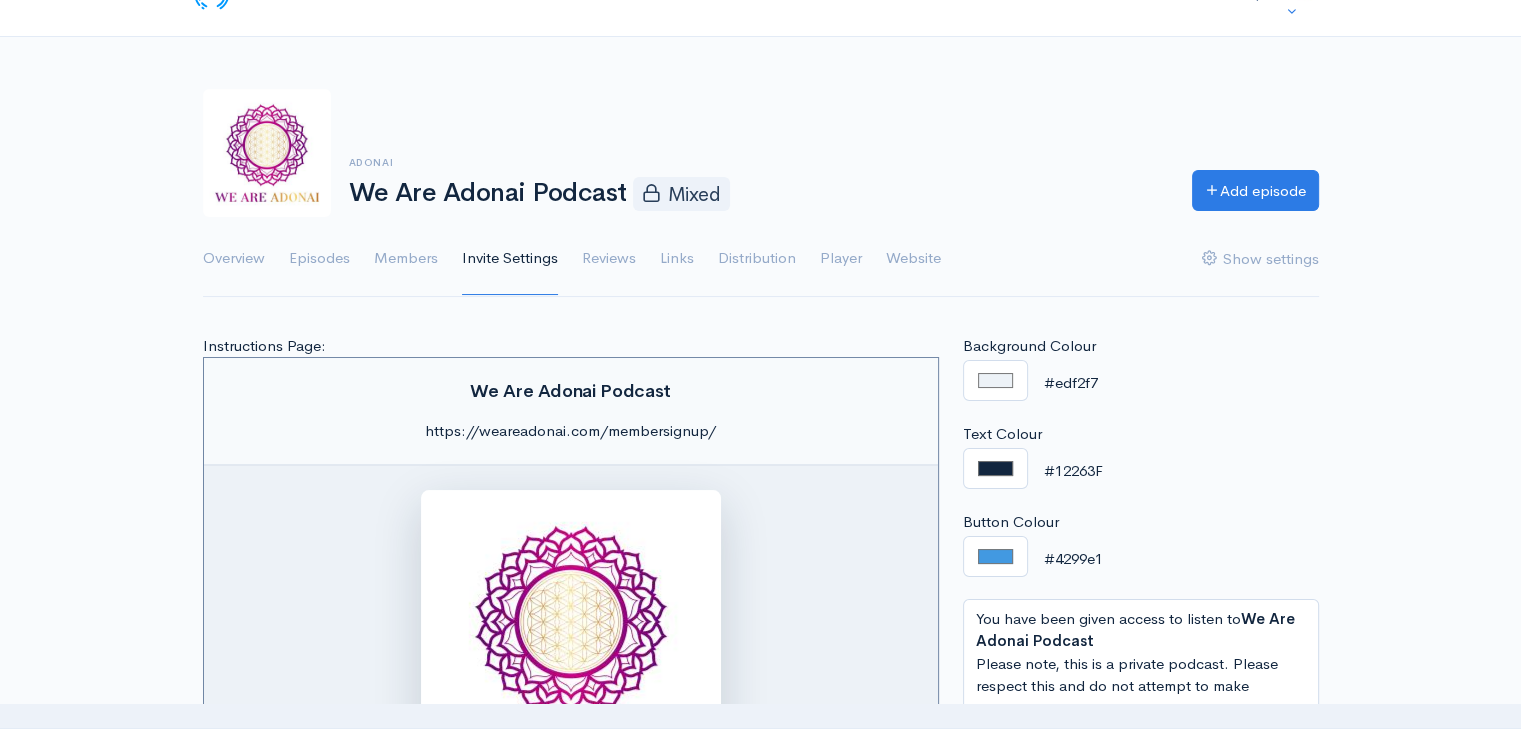 scroll, scrollTop: 0, scrollLeft: 0, axis: both 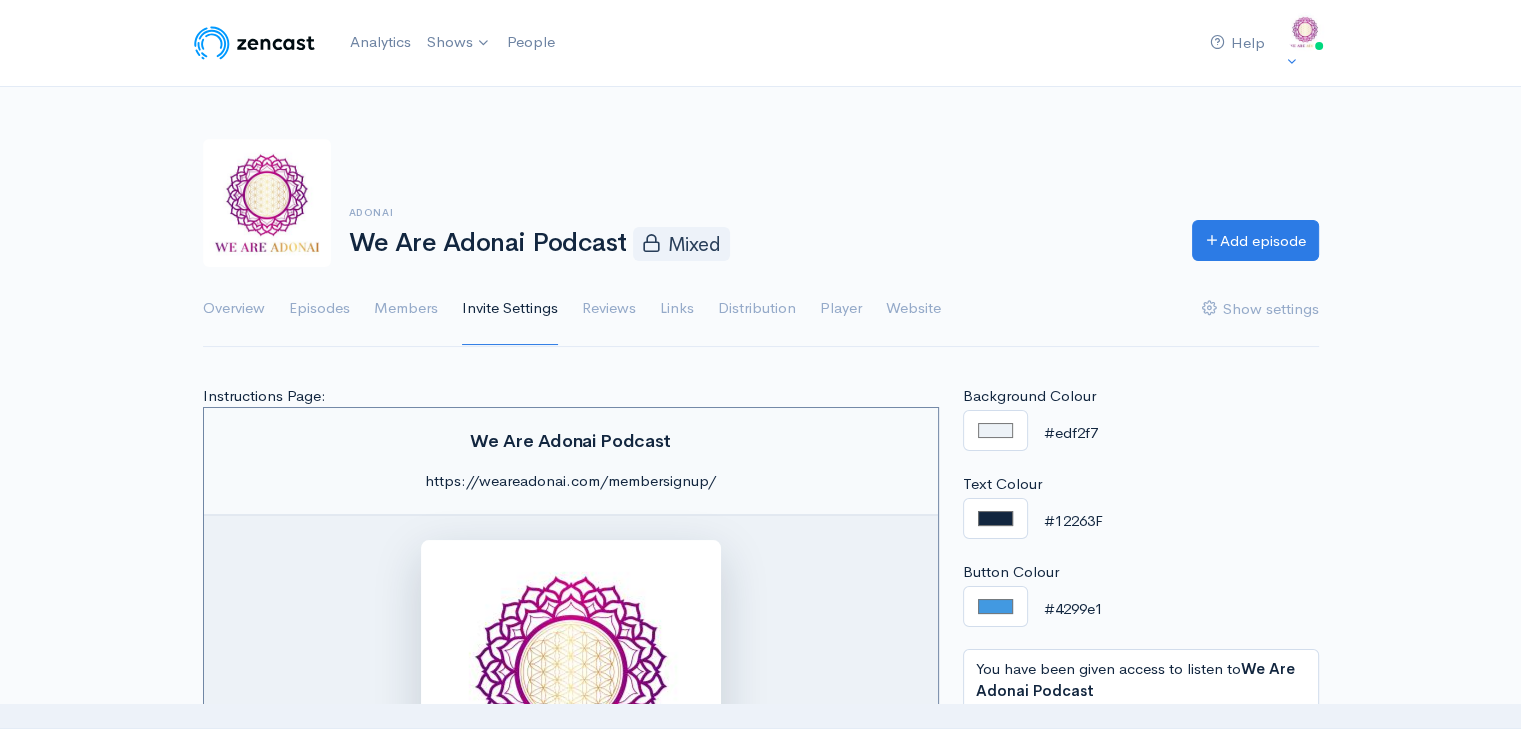 click on "Overview
Episodes
Members
Invite Settings
Reviews
Links
Distribution
Player
Website
Show settings" at bounding box center [761, 309] 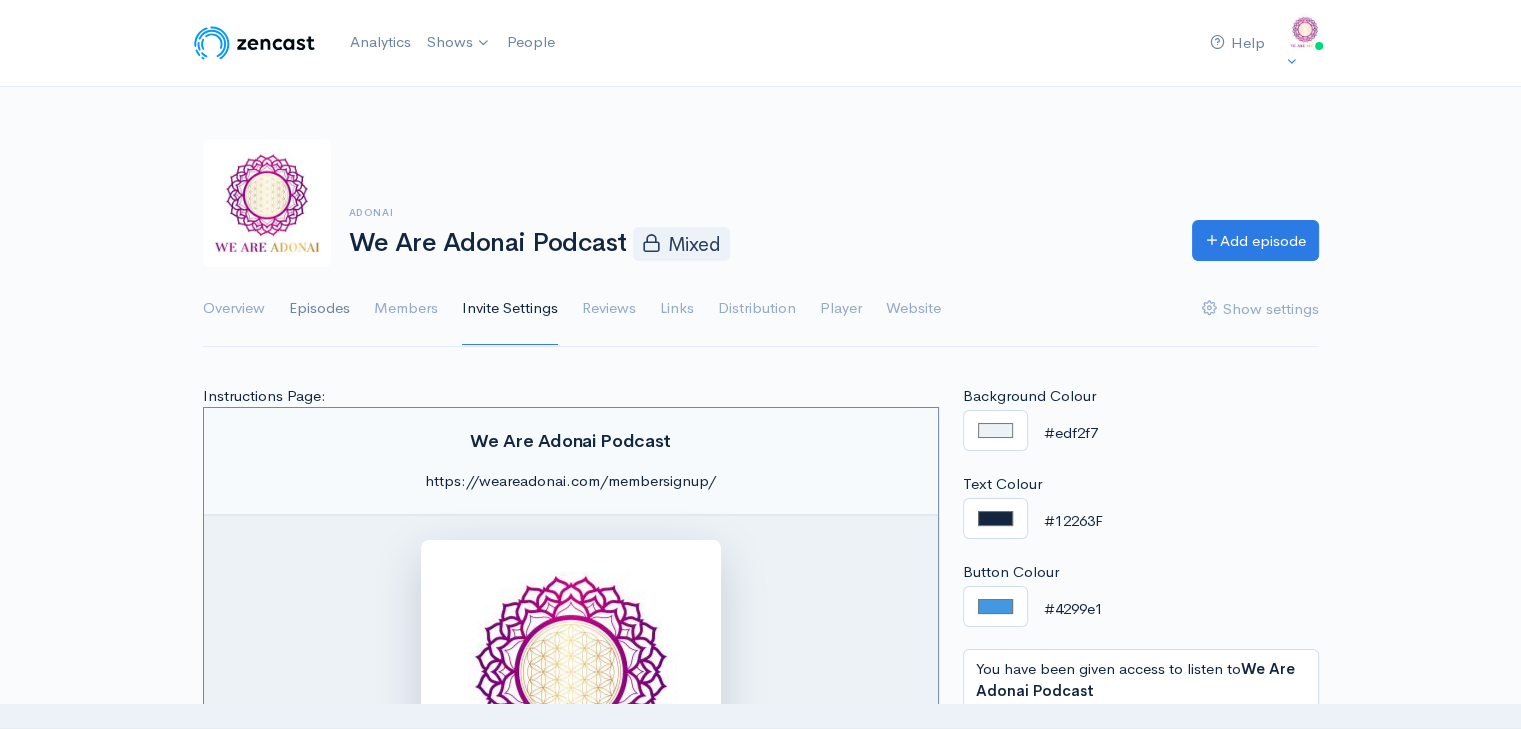 click on "Episodes" at bounding box center [319, 309] 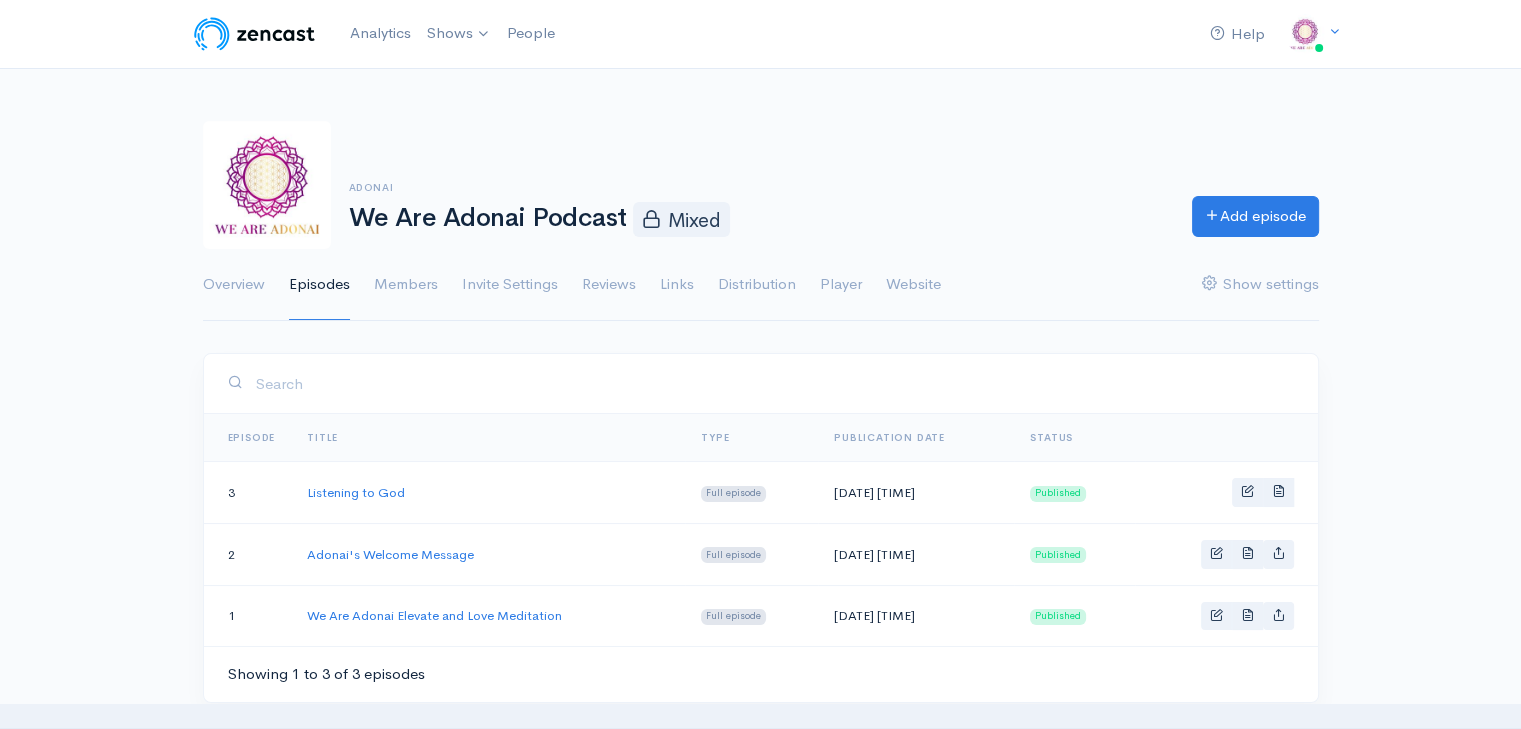 scroll, scrollTop: 0, scrollLeft: 0, axis: both 